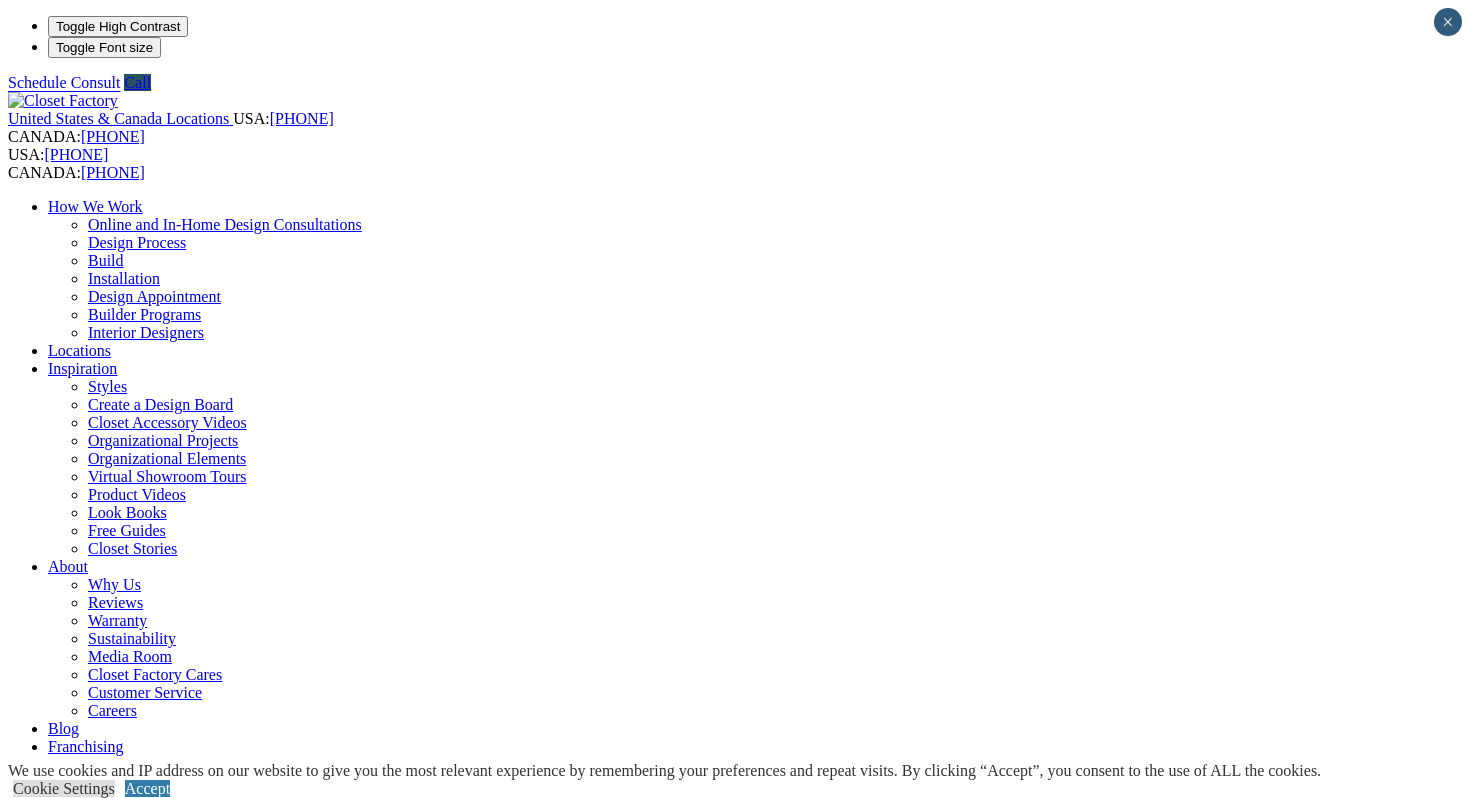 scroll, scrollTop: 0, scrollLeft: 0, axis: both 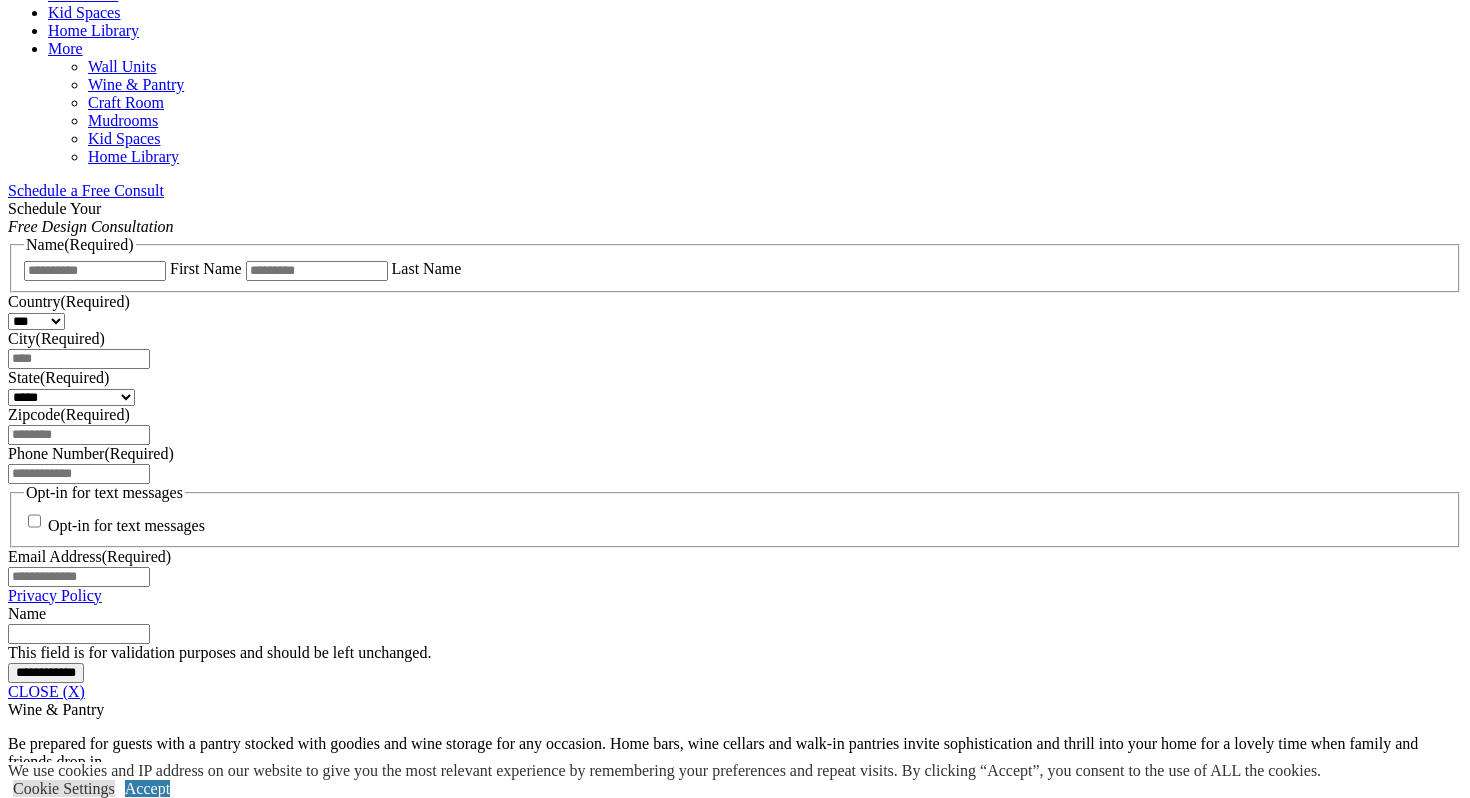 click on "Wood" at bounding box center (67, 2063) 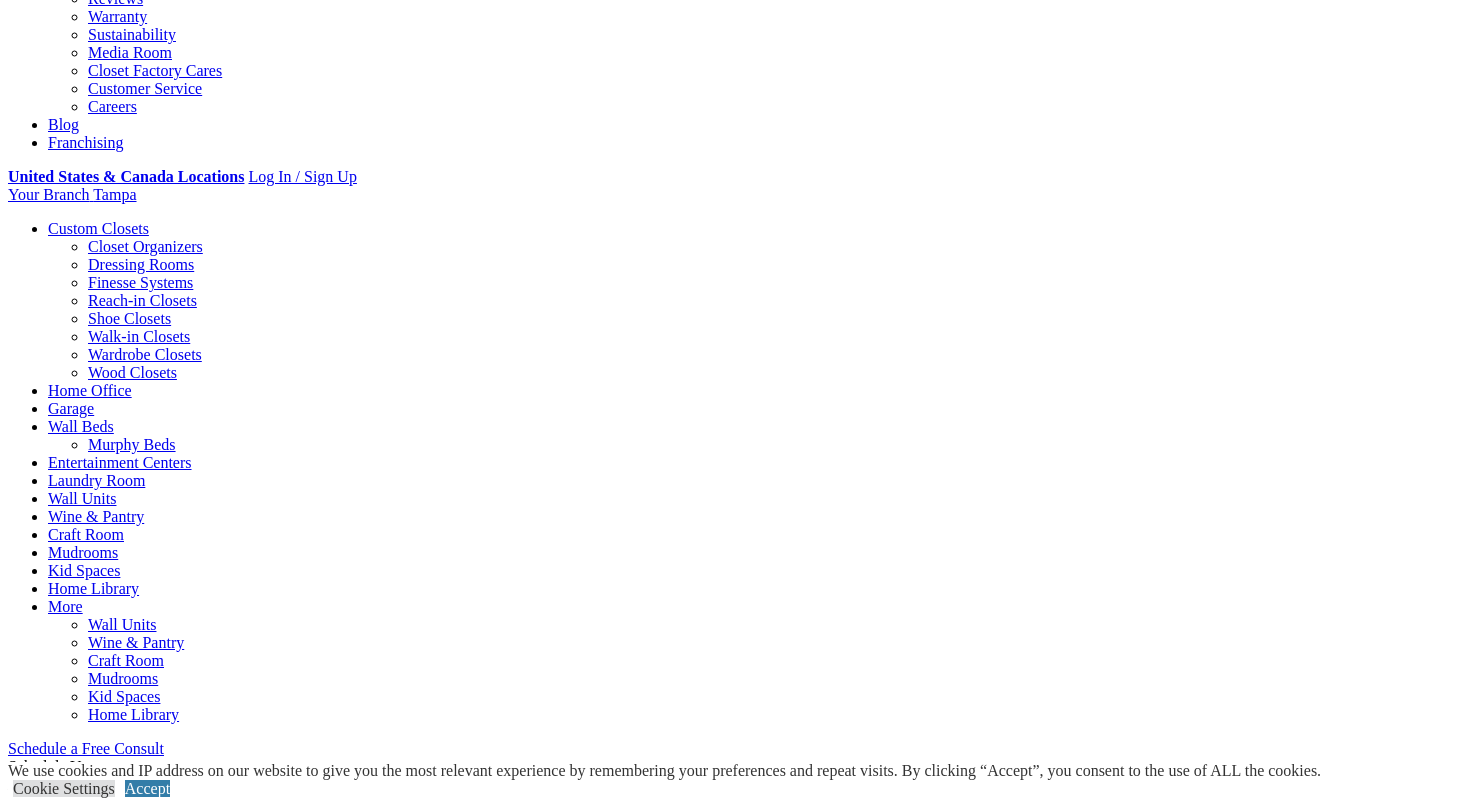scroll, scrollTop: 609, scrollLeft: 0, axis: vertical 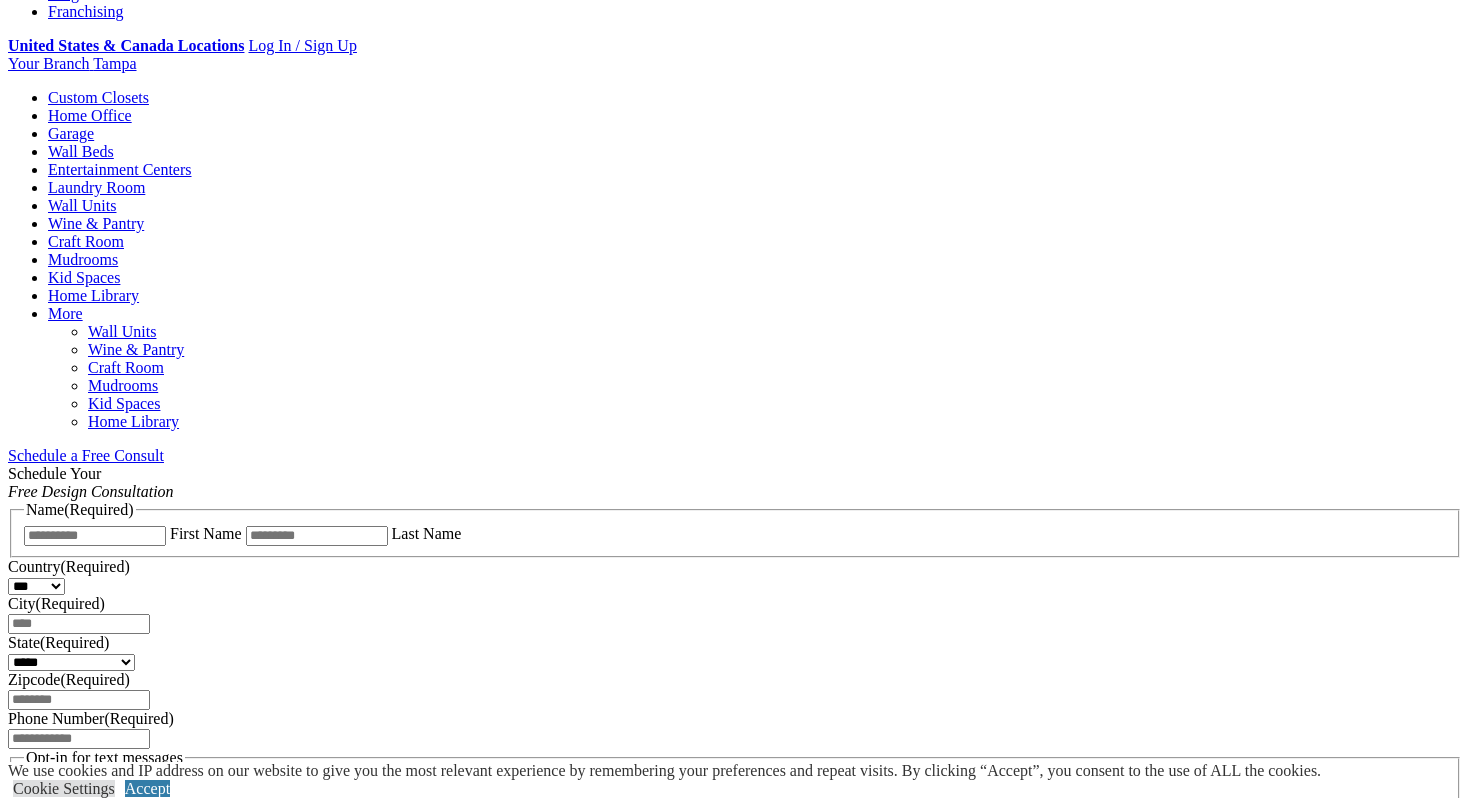 click on "Wine & Pantry" at bounding box center (136, 349) 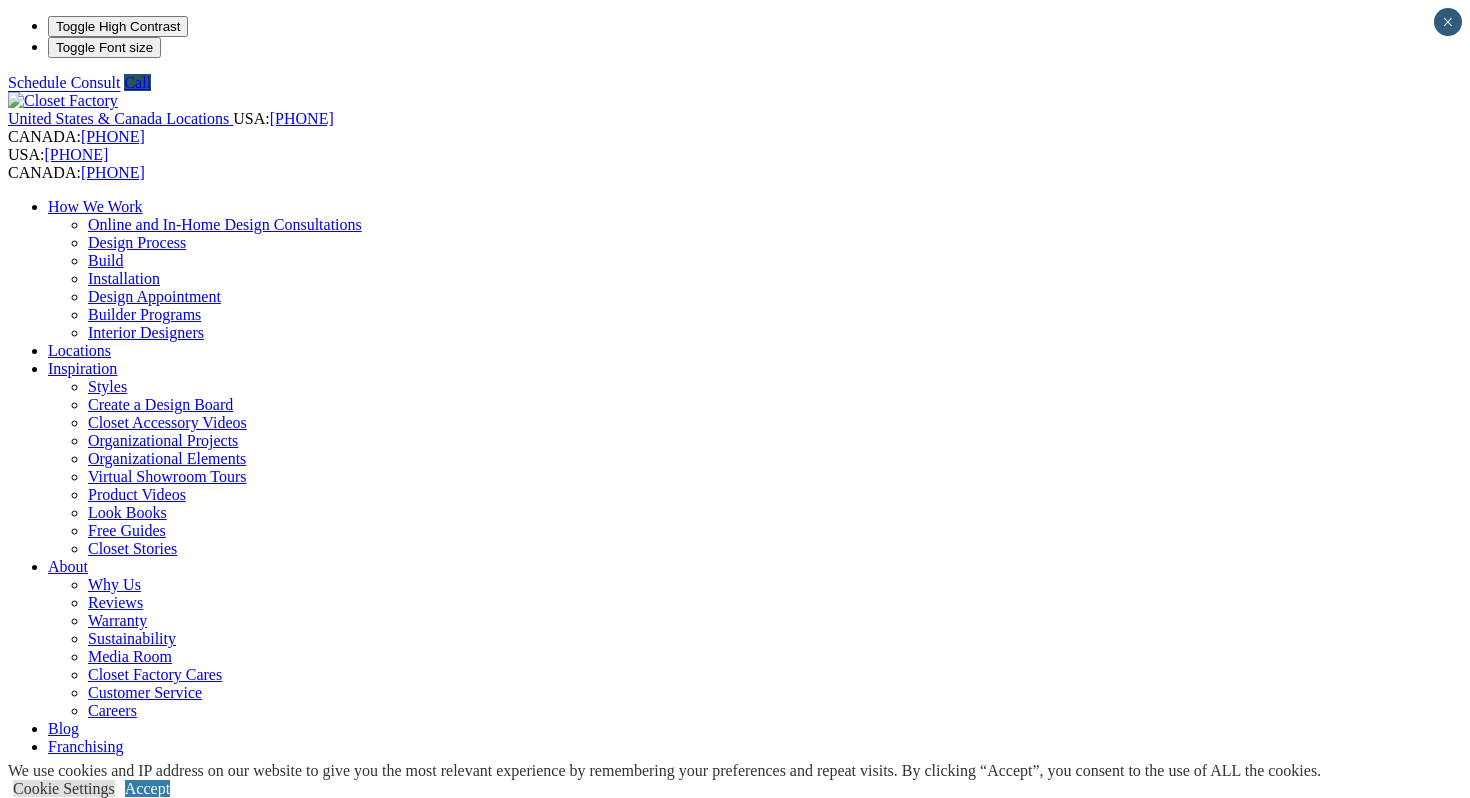 scroll, scrollTop: 0, scrollLeft: 0, axis: both 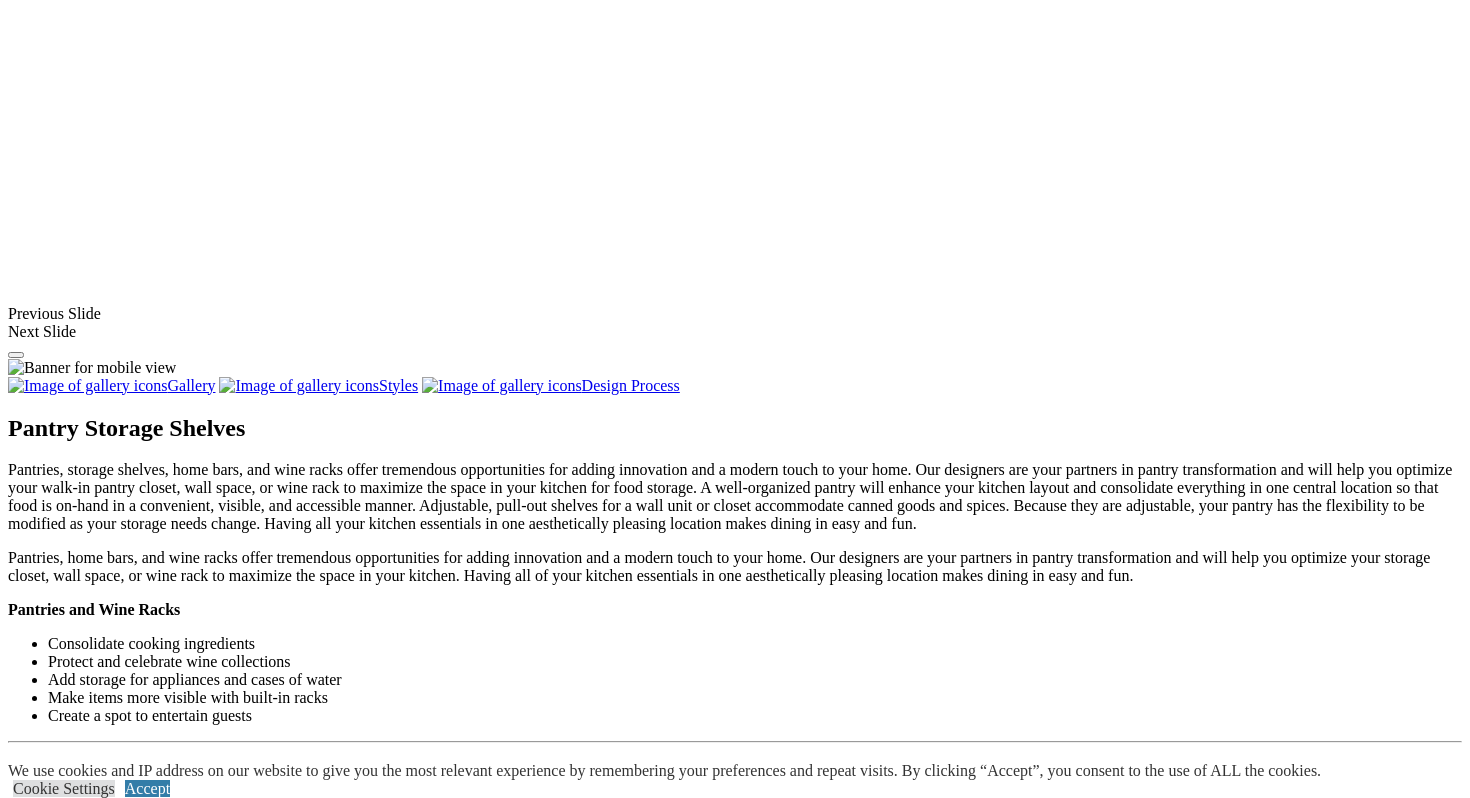 click on "Load More" at bounding box center (44, 1917) 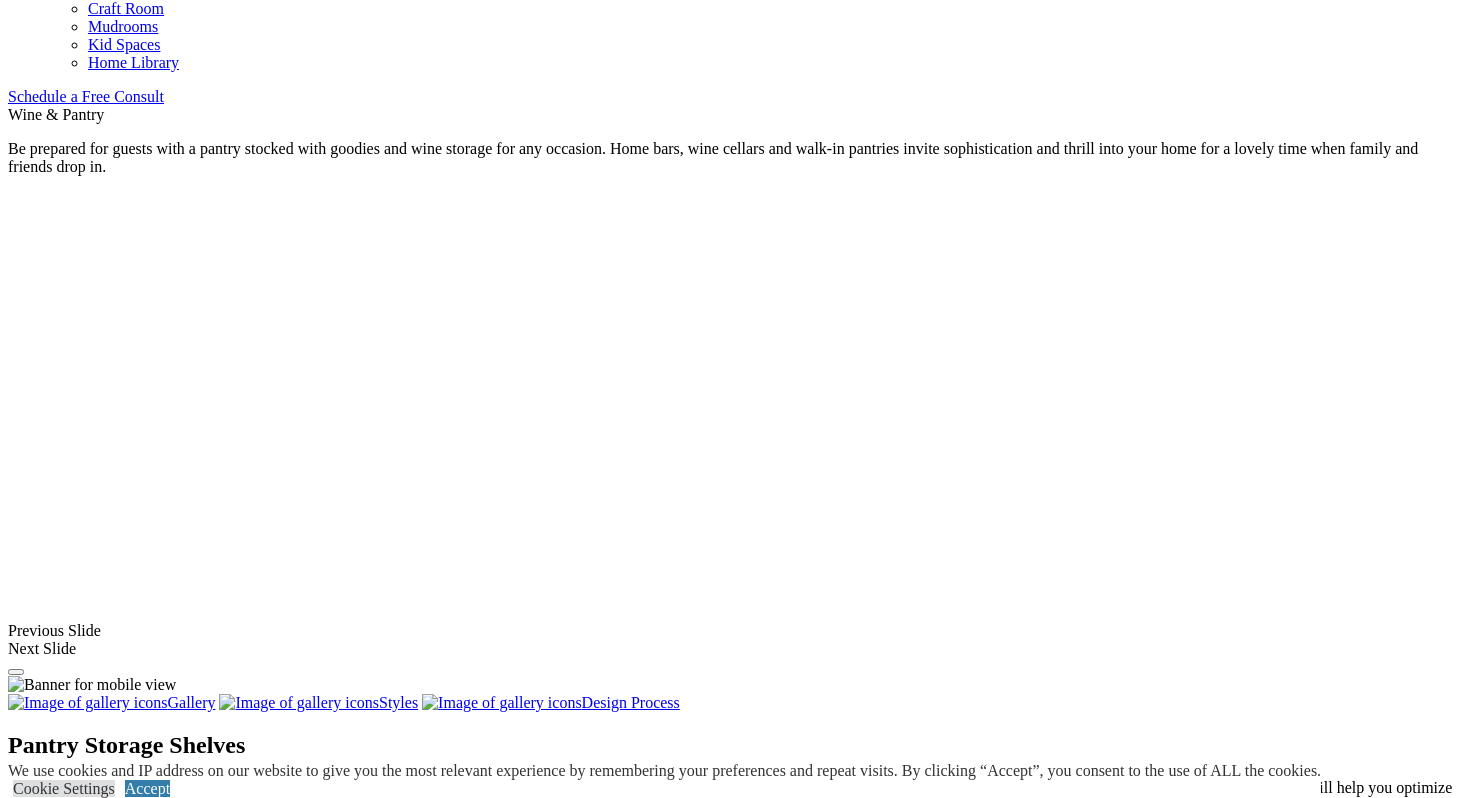 scroll, scrollTop: 1266, scrollLeft: 0, axis: vertical 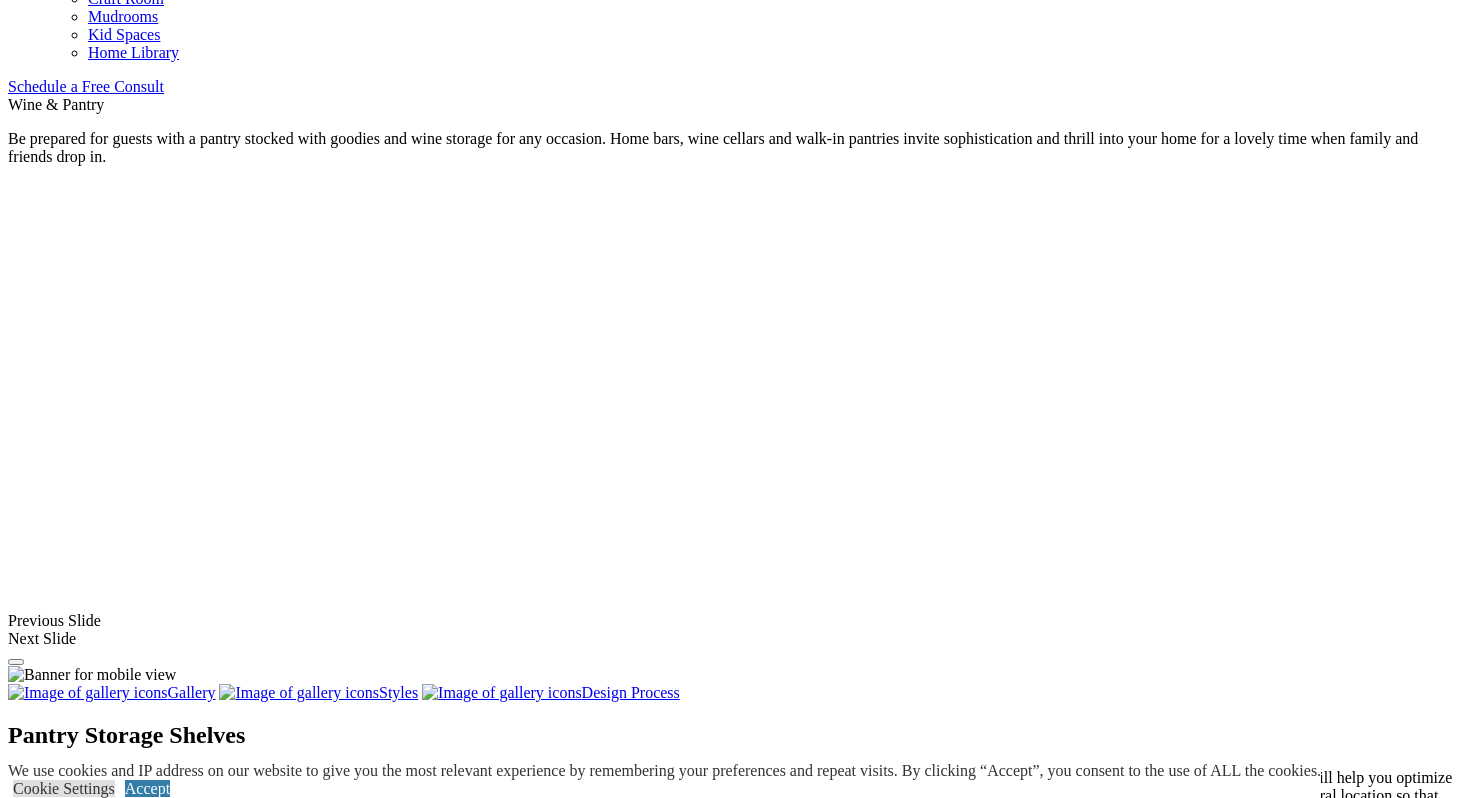 click on "Pantry Closets" at bounding box center [94, 1405] 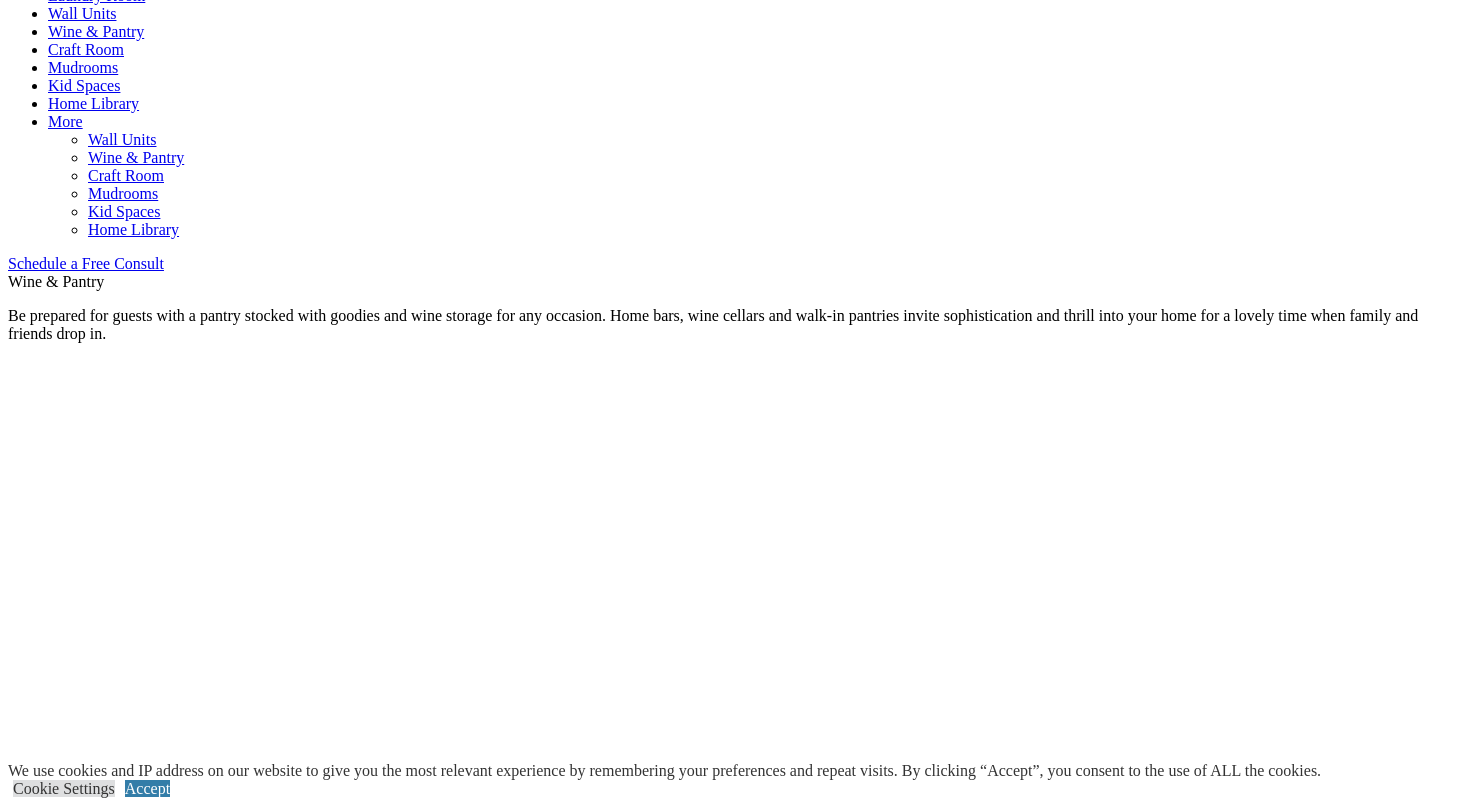 scroll, scrollTop: 1199, scrollLeft: 0, axis: vertical 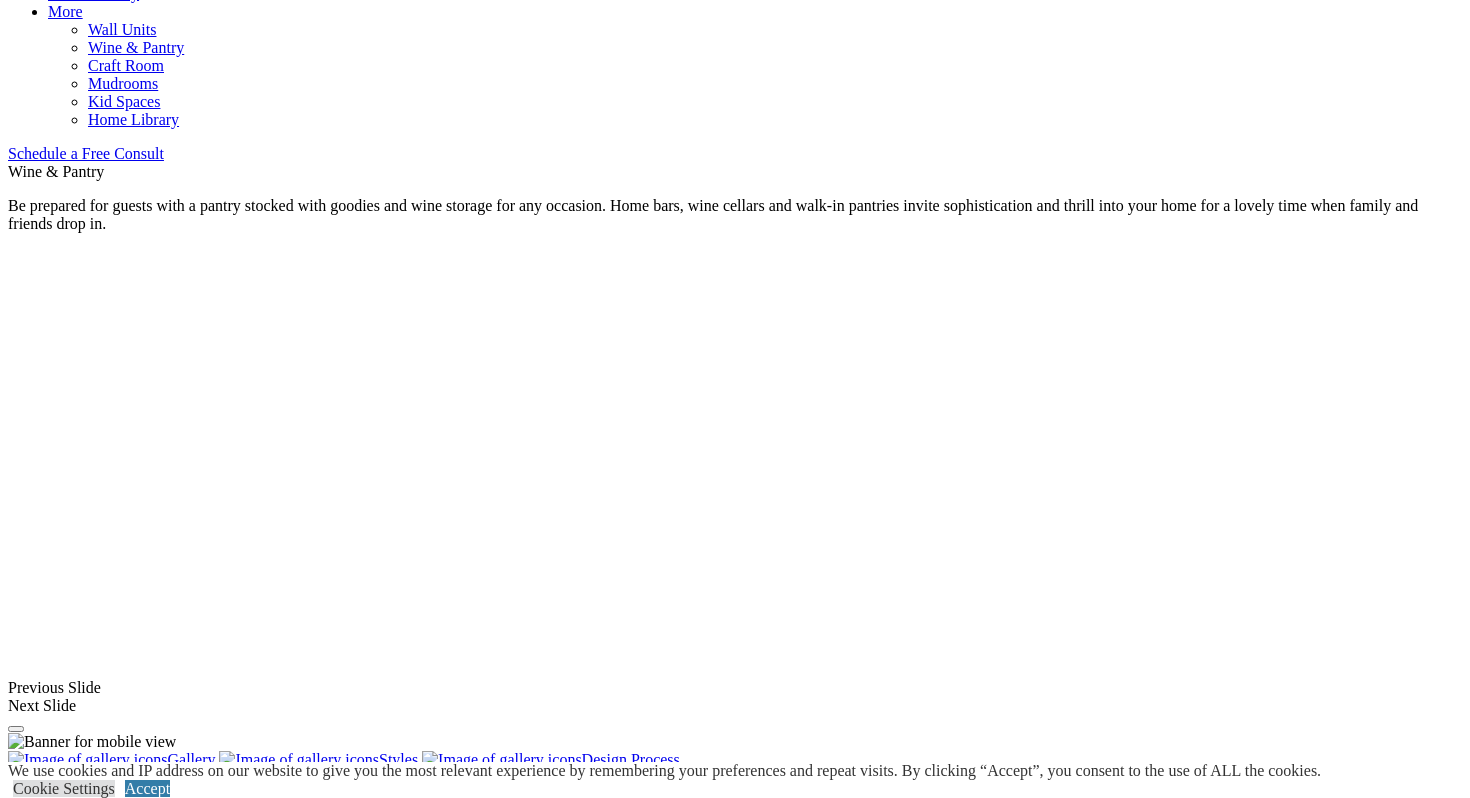 click on "Pantry Closets" at bounding box center (94, 1472) 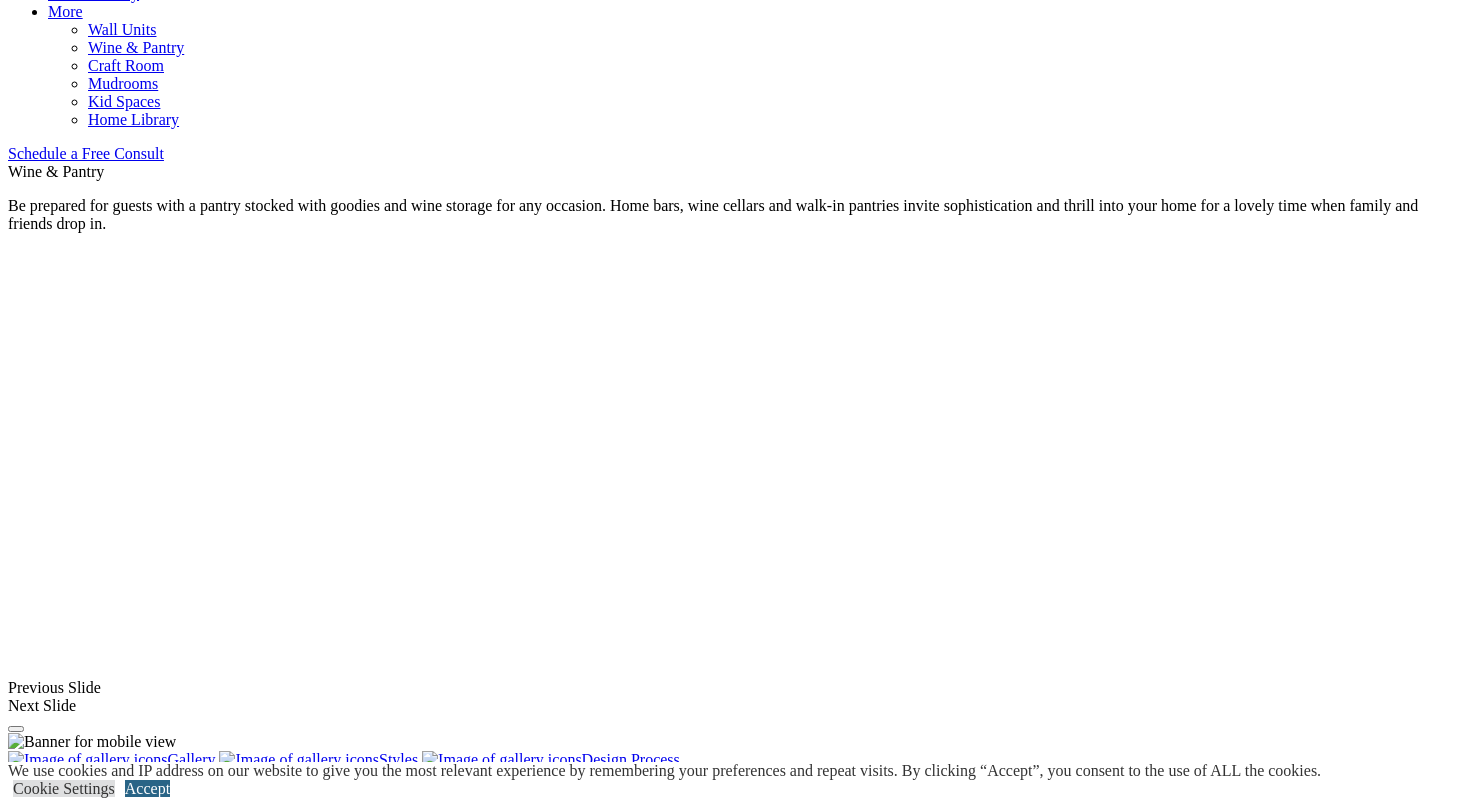 click on "Accept" at bounding box center (147, 788) 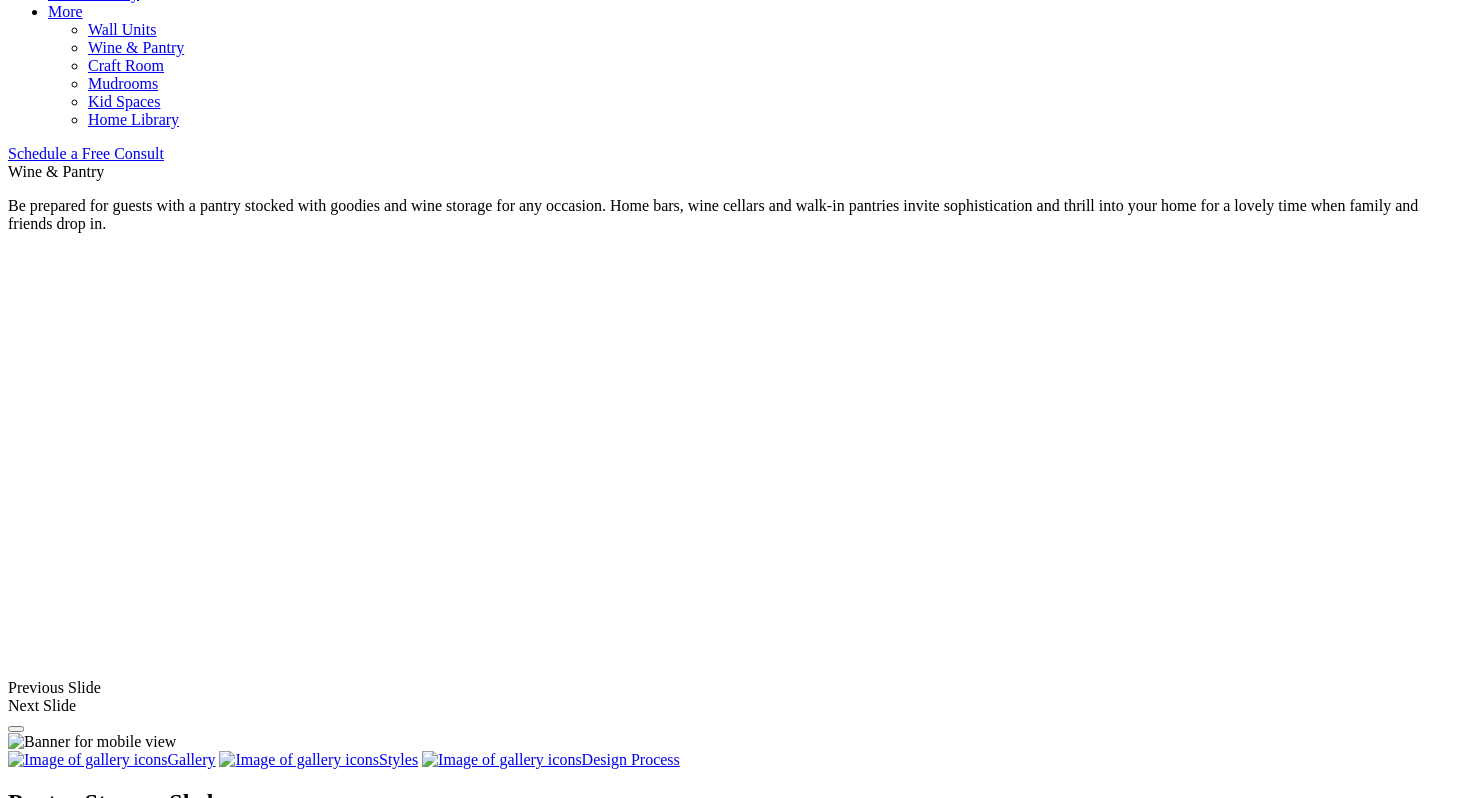 click on "Pantry Closets" at bounding box center (94, 1472) 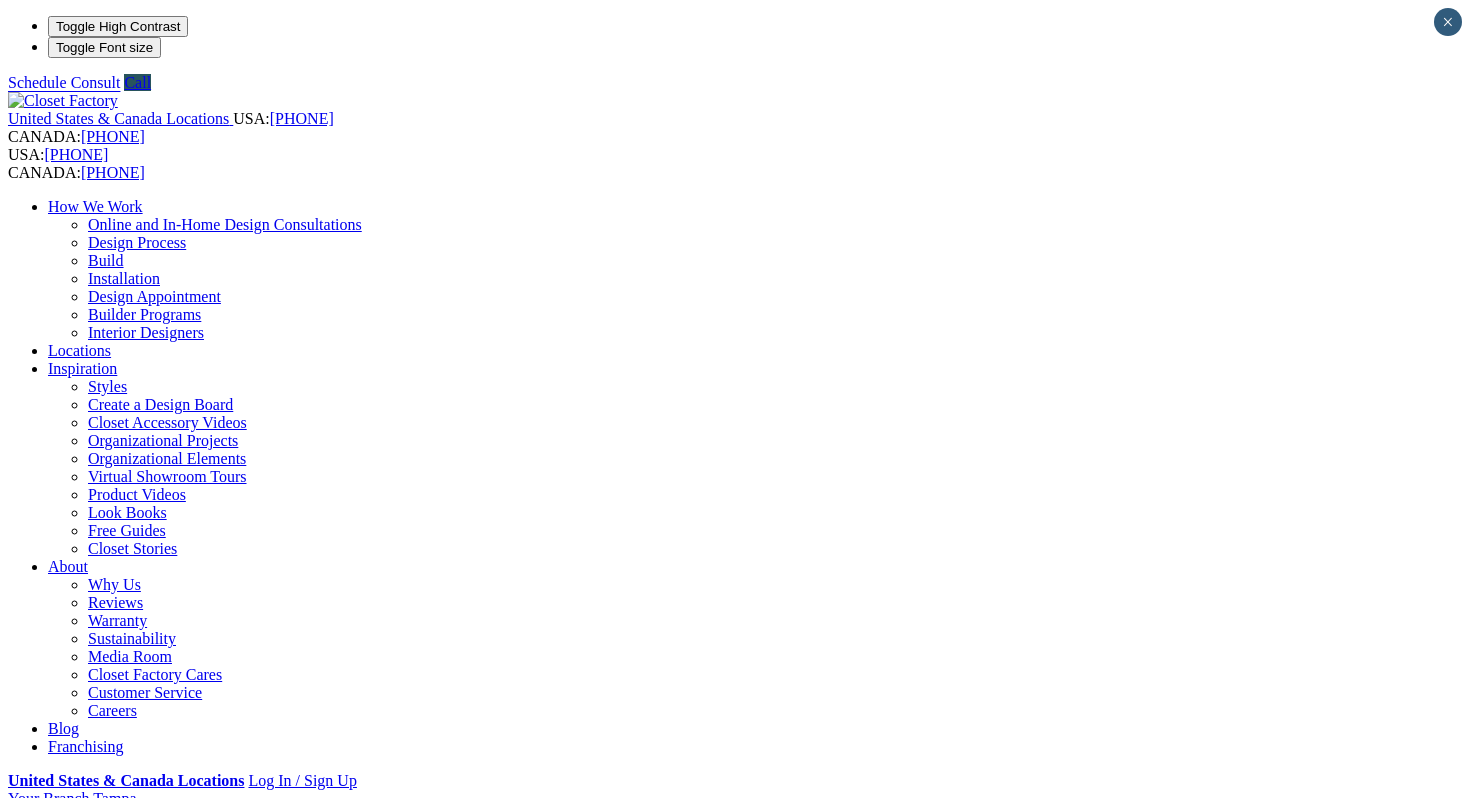 scroll, scrollTop: 1365, scrollLeft: 0, axis: vertical 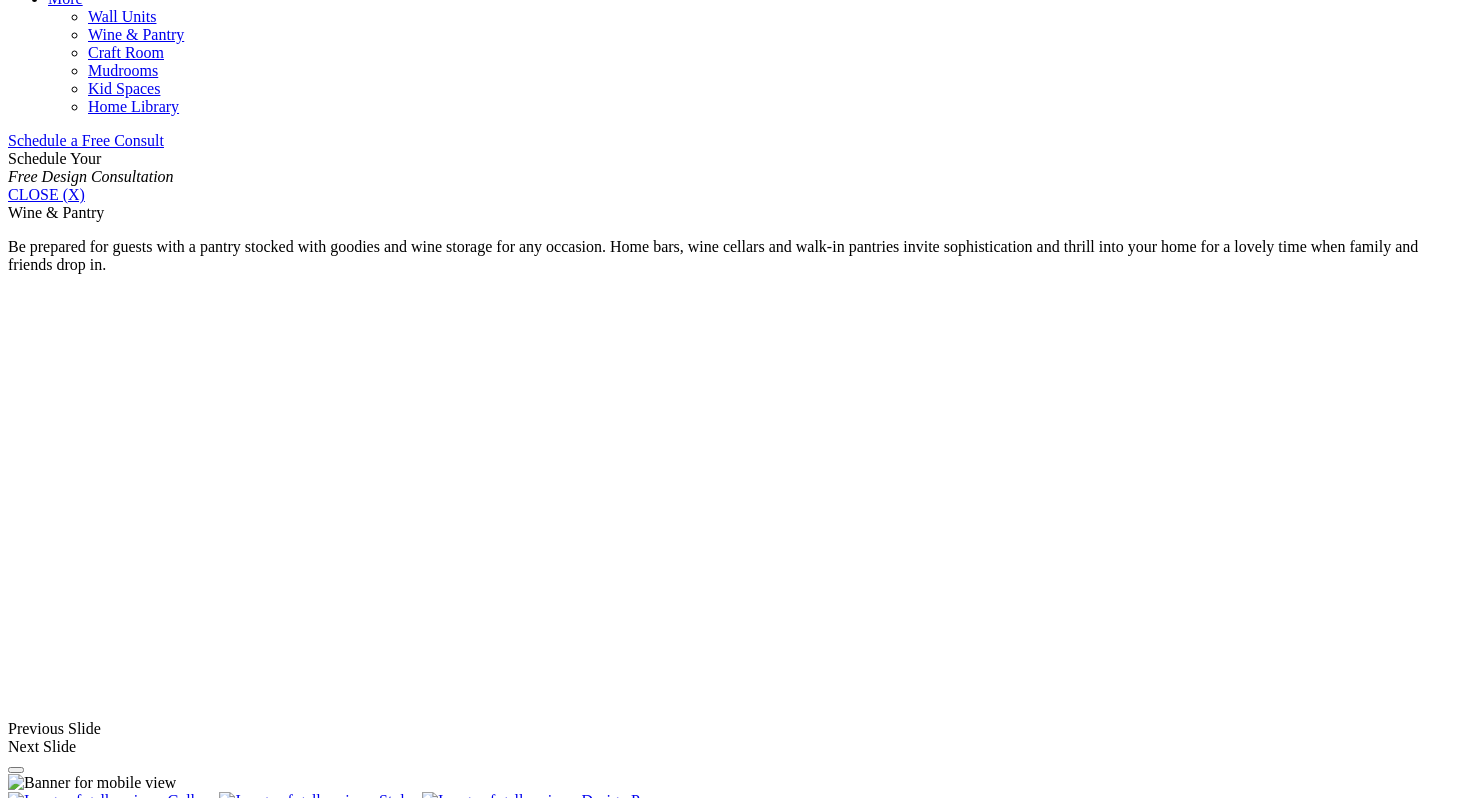 click on "Pantry Closets" at bounding box center [94, 1513] 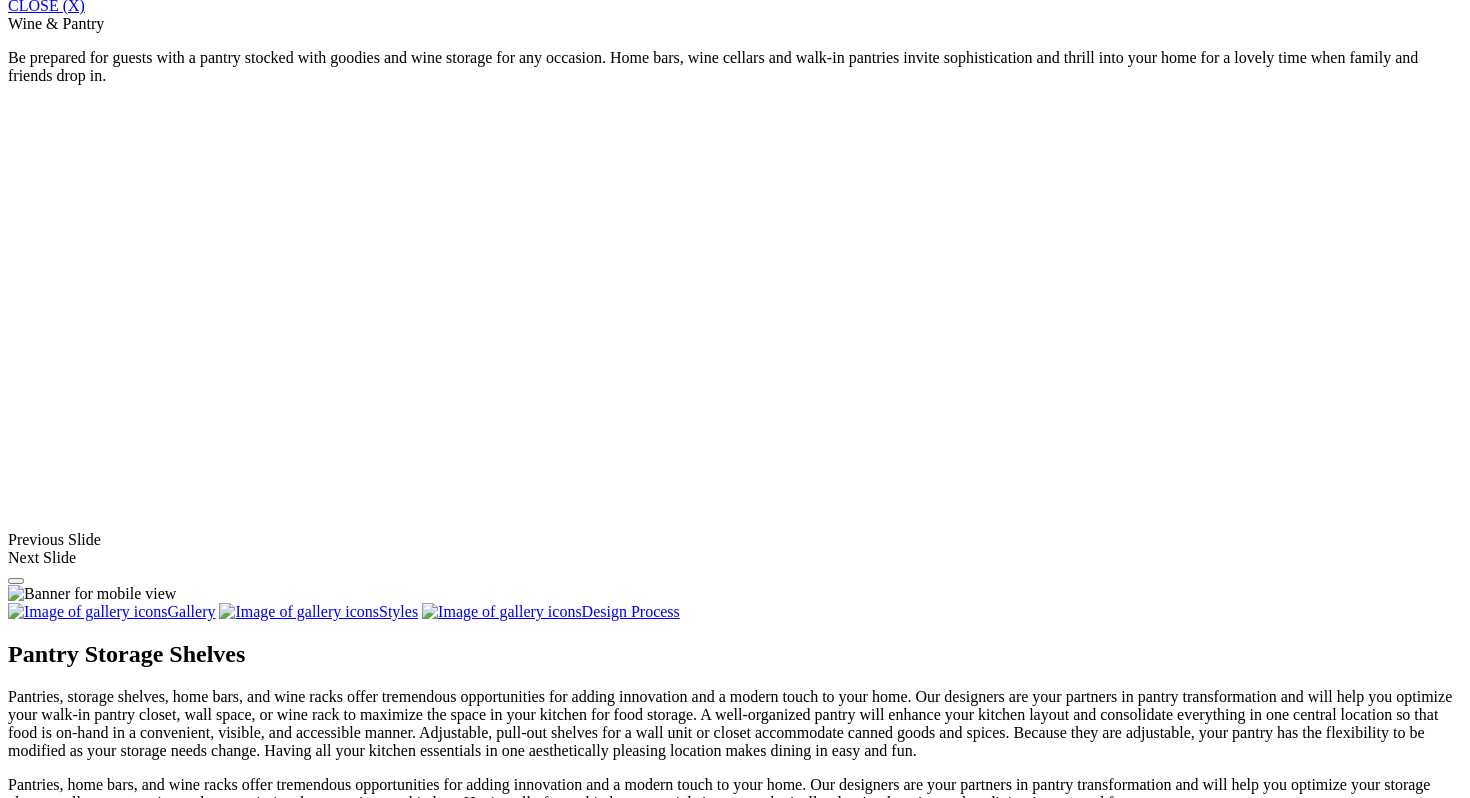 scroll, scrollTop: 1532, scrollLeft: 0, axis: vertical 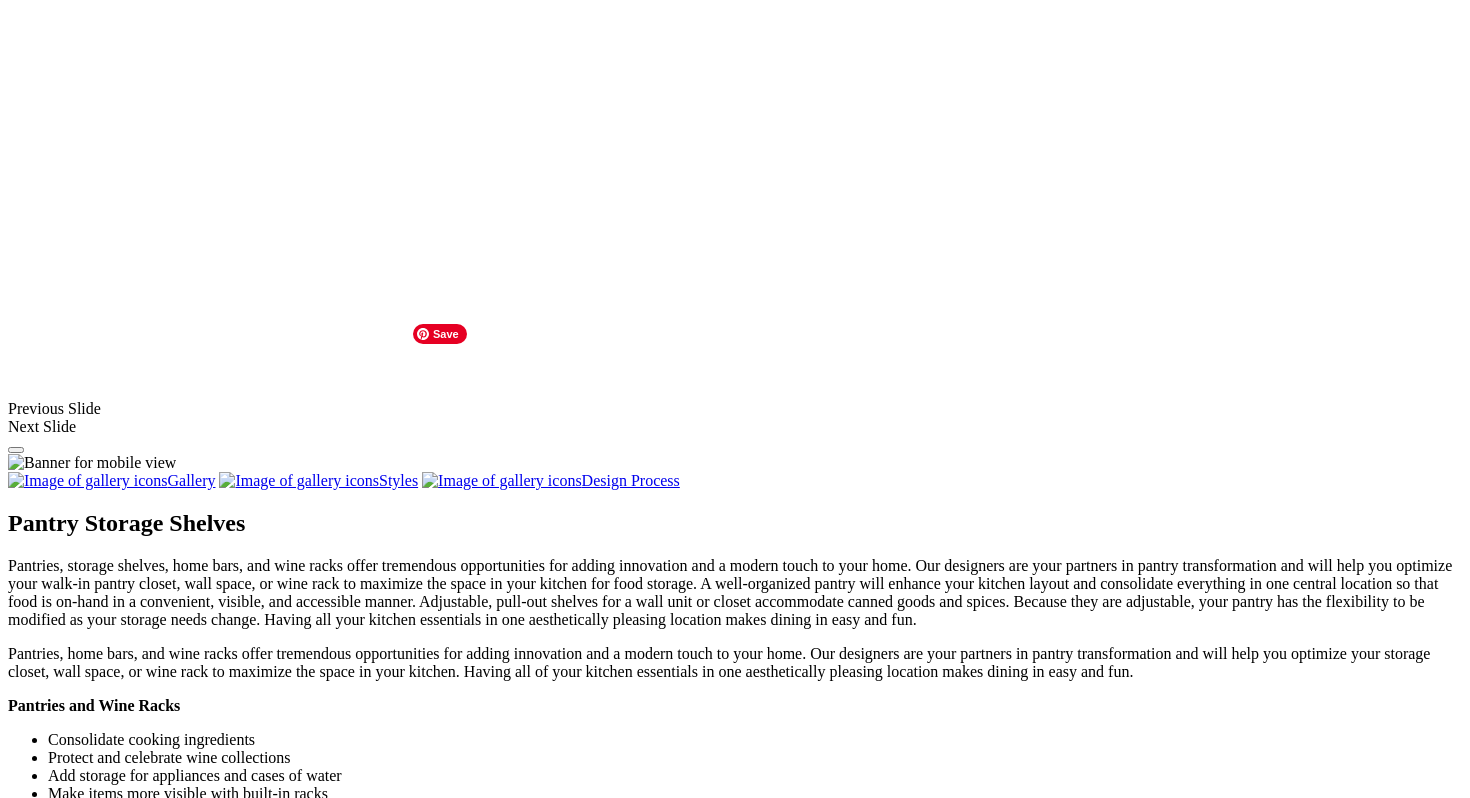 click at bounding box center [354, 1513] 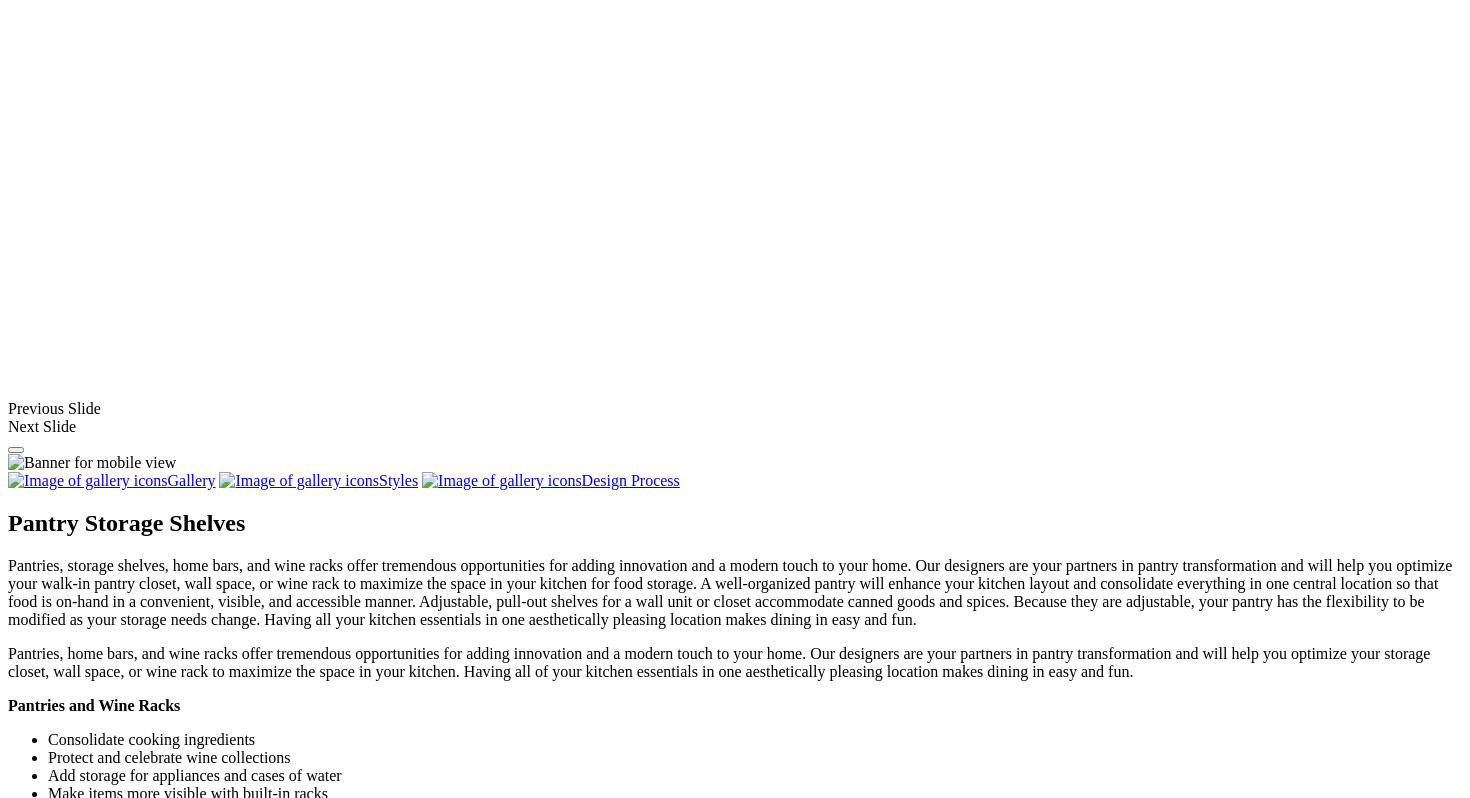 click at bounding box center (8, 38006) 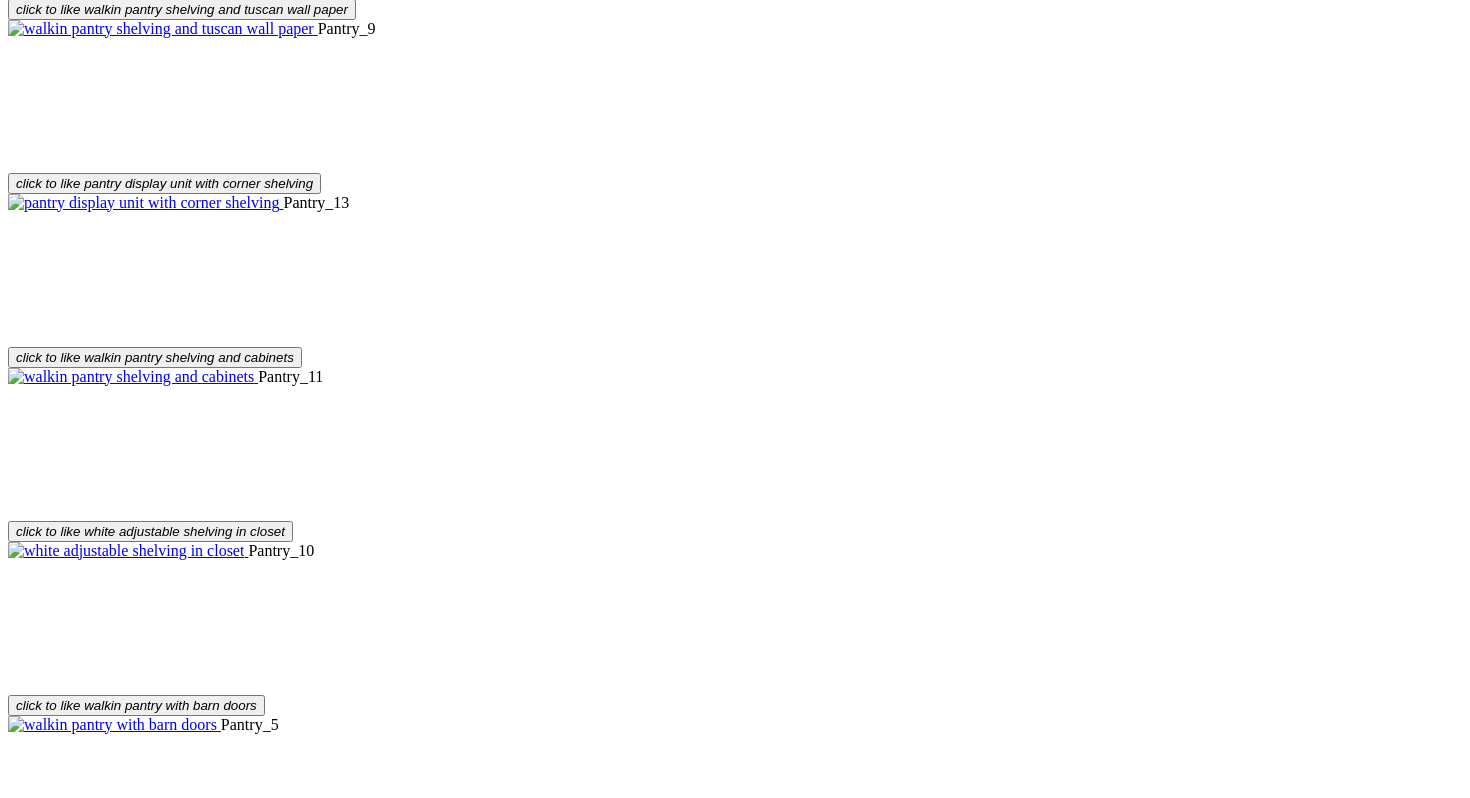 scroll, scrollTop: 3523, scrollLeft: 0, axis: vertical 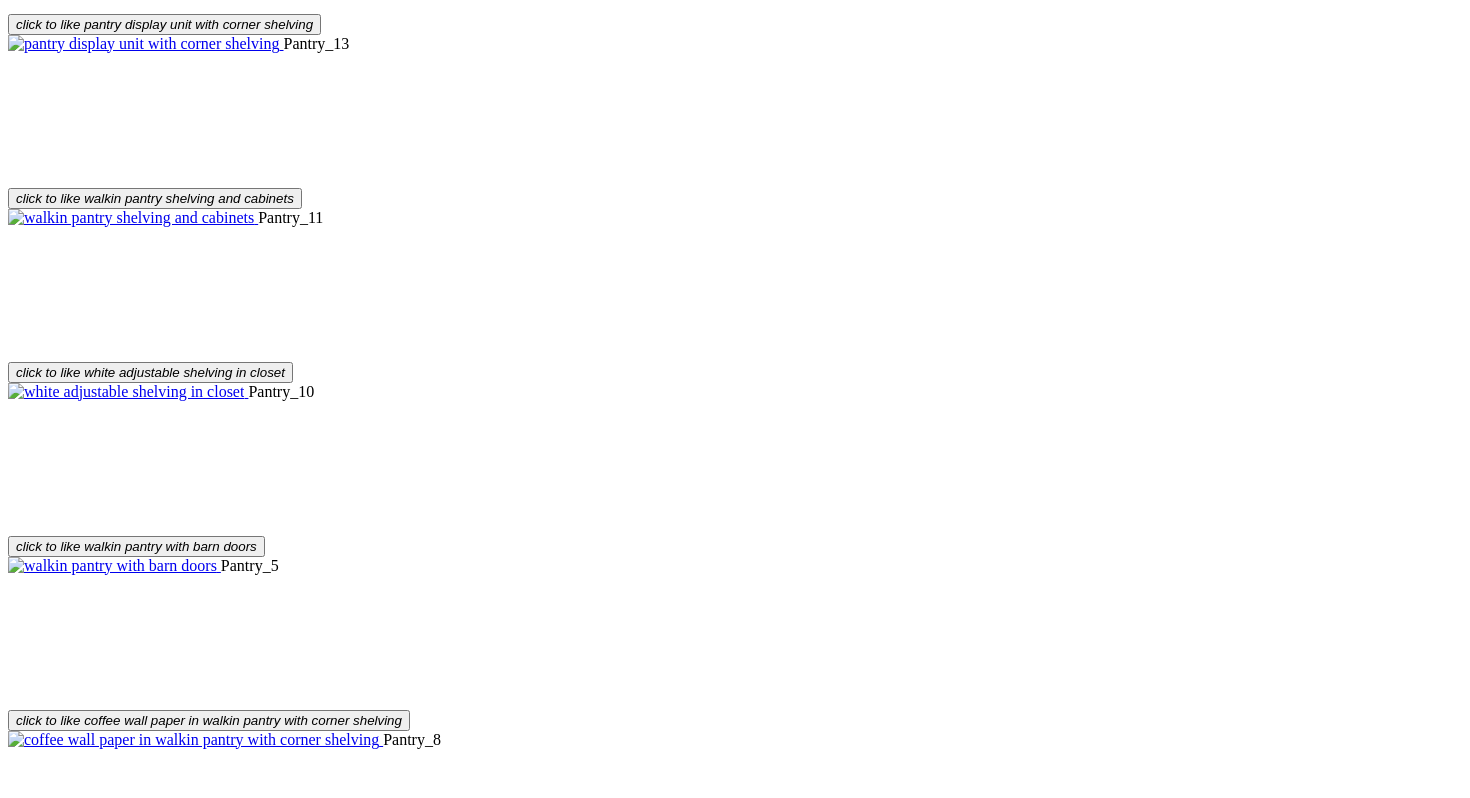 click on "Finishes" at bounding box center [114, 1202] 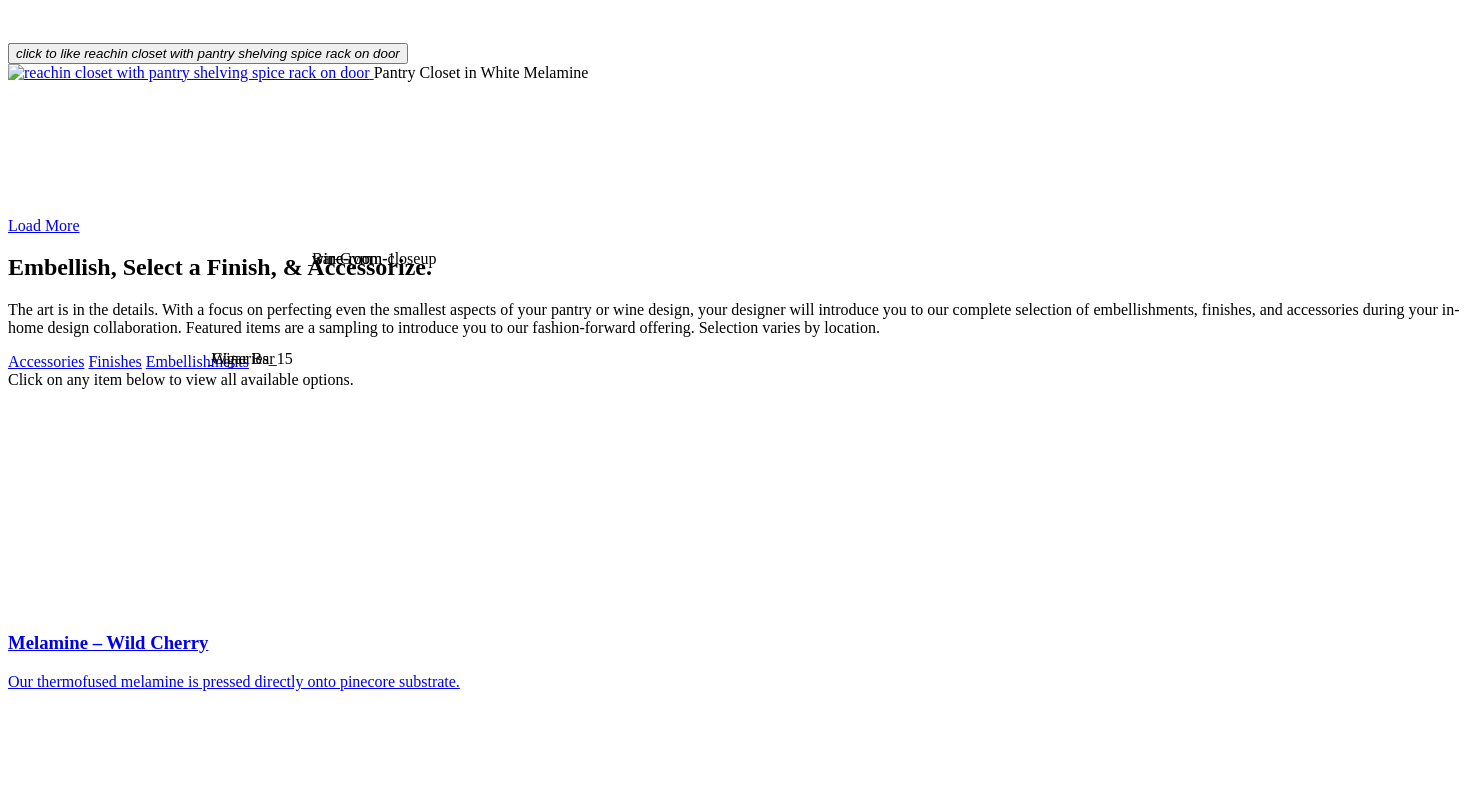 scroll, scrollTop: 4373, scrollLeft: 0, axis: vertical 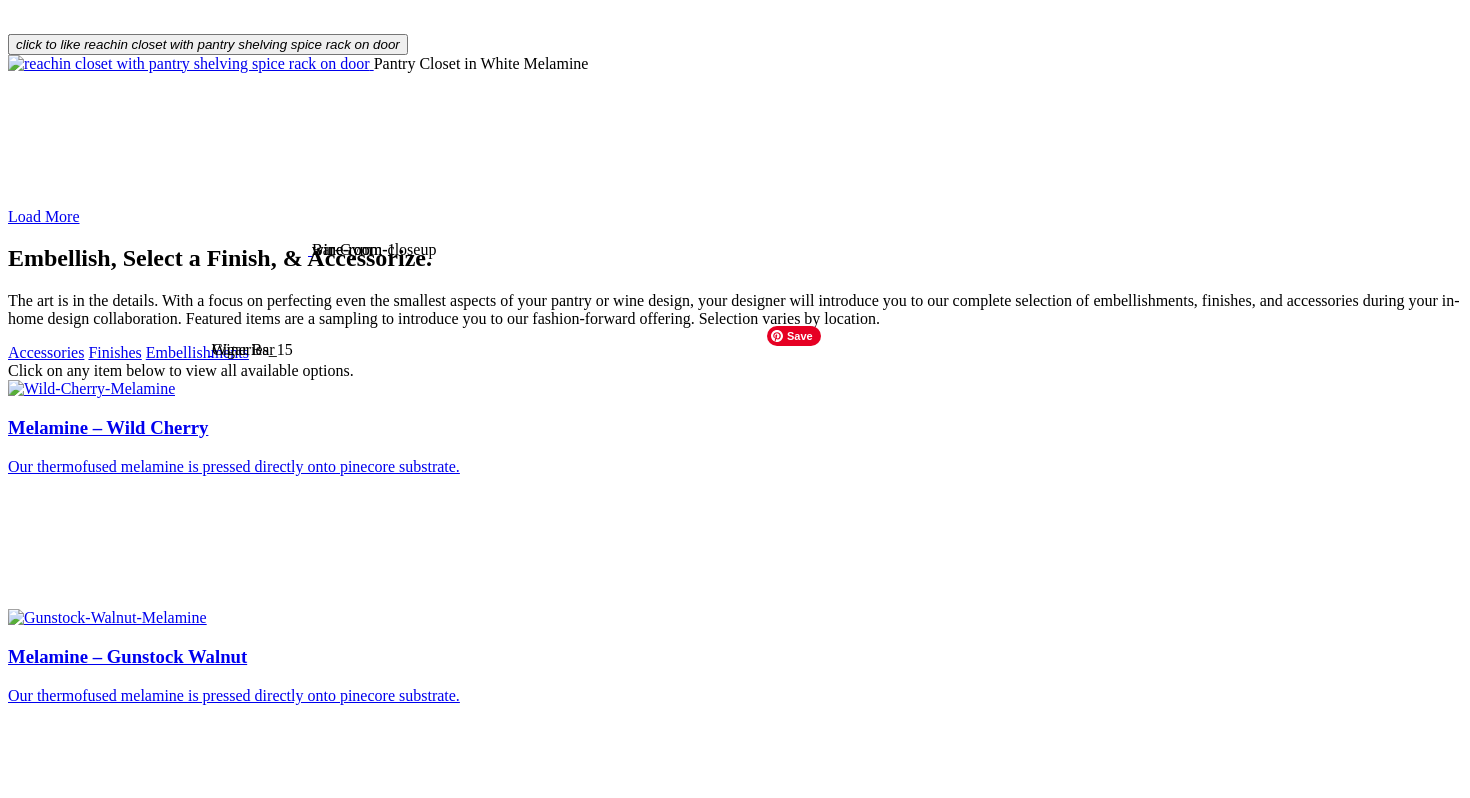 click at bounding box center (94, 1993) 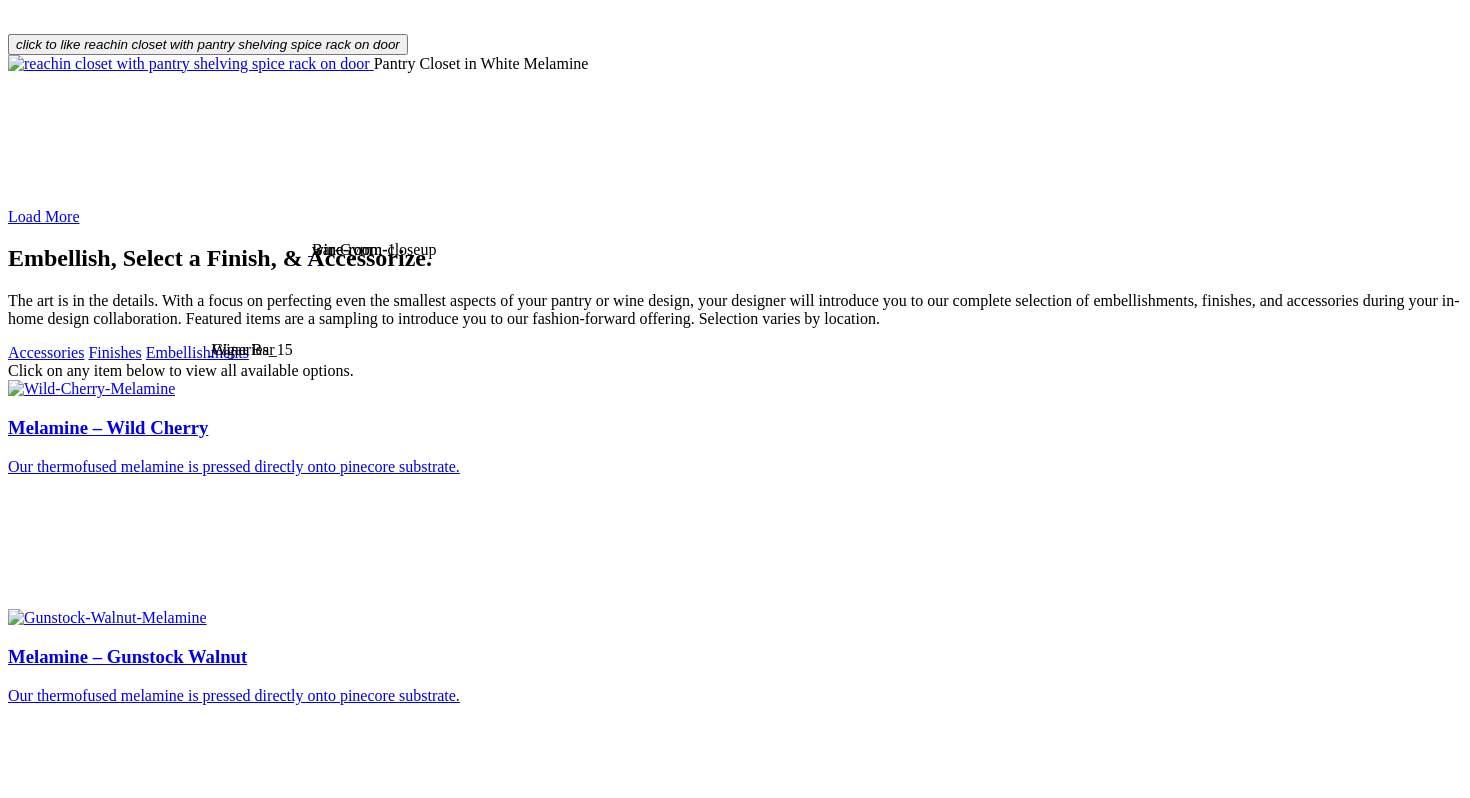 scroll, scrollTop: 4059, scrollLeft: 0, axis: vertical 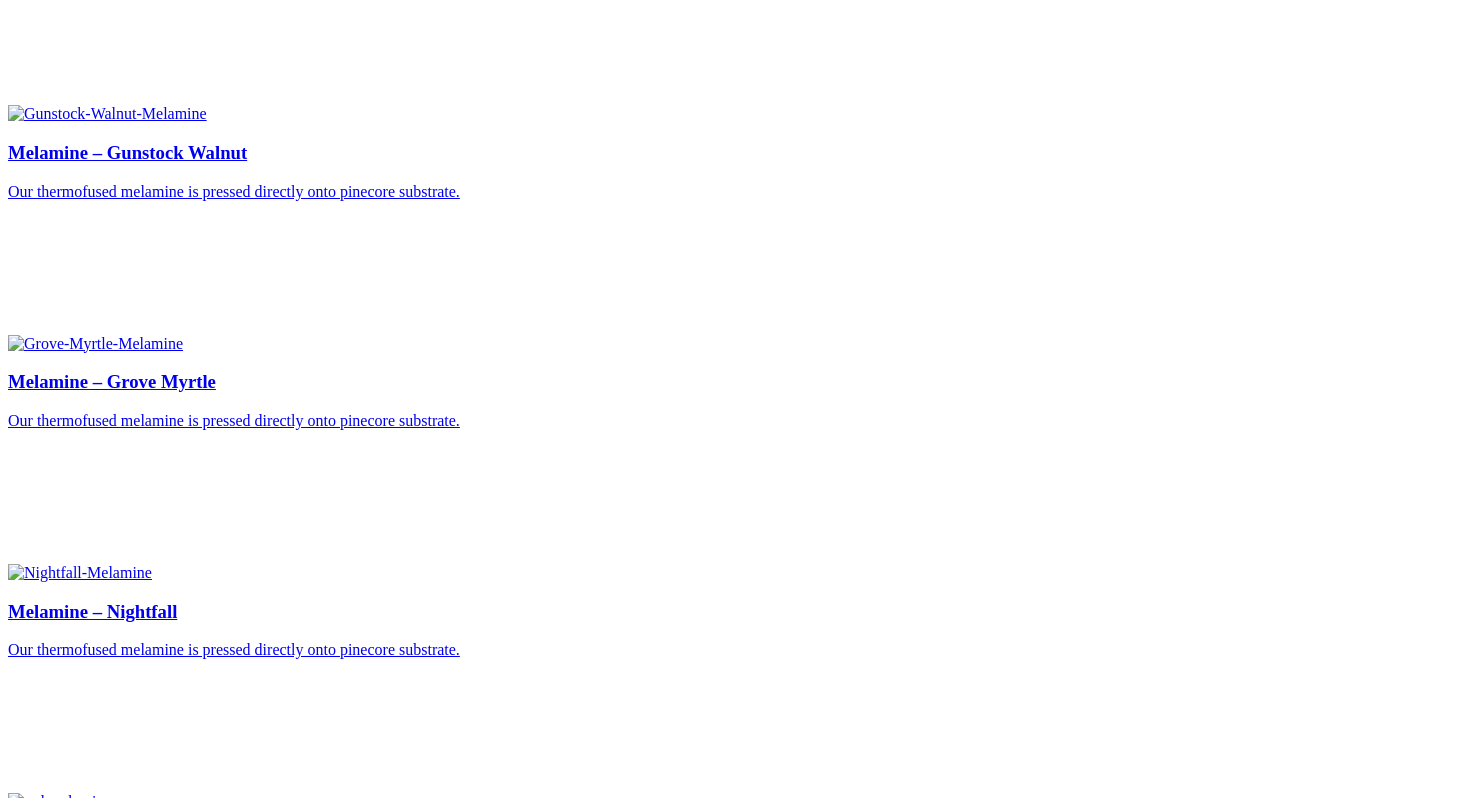 click on "Available Finishes" at bounding box center [735, 10443] 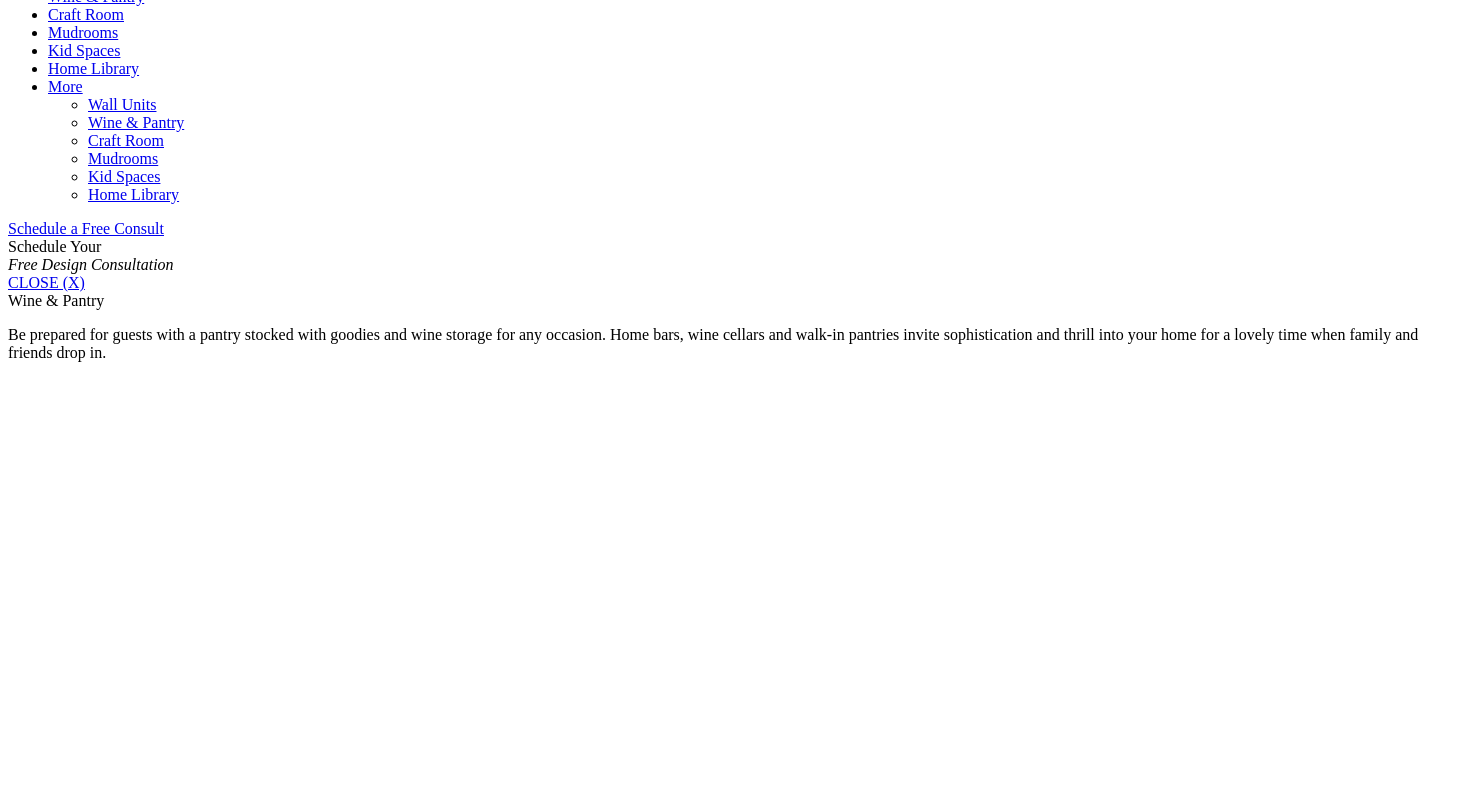 scroll, scrollTop: 1134, scrollLeft: 0, axis: vertical 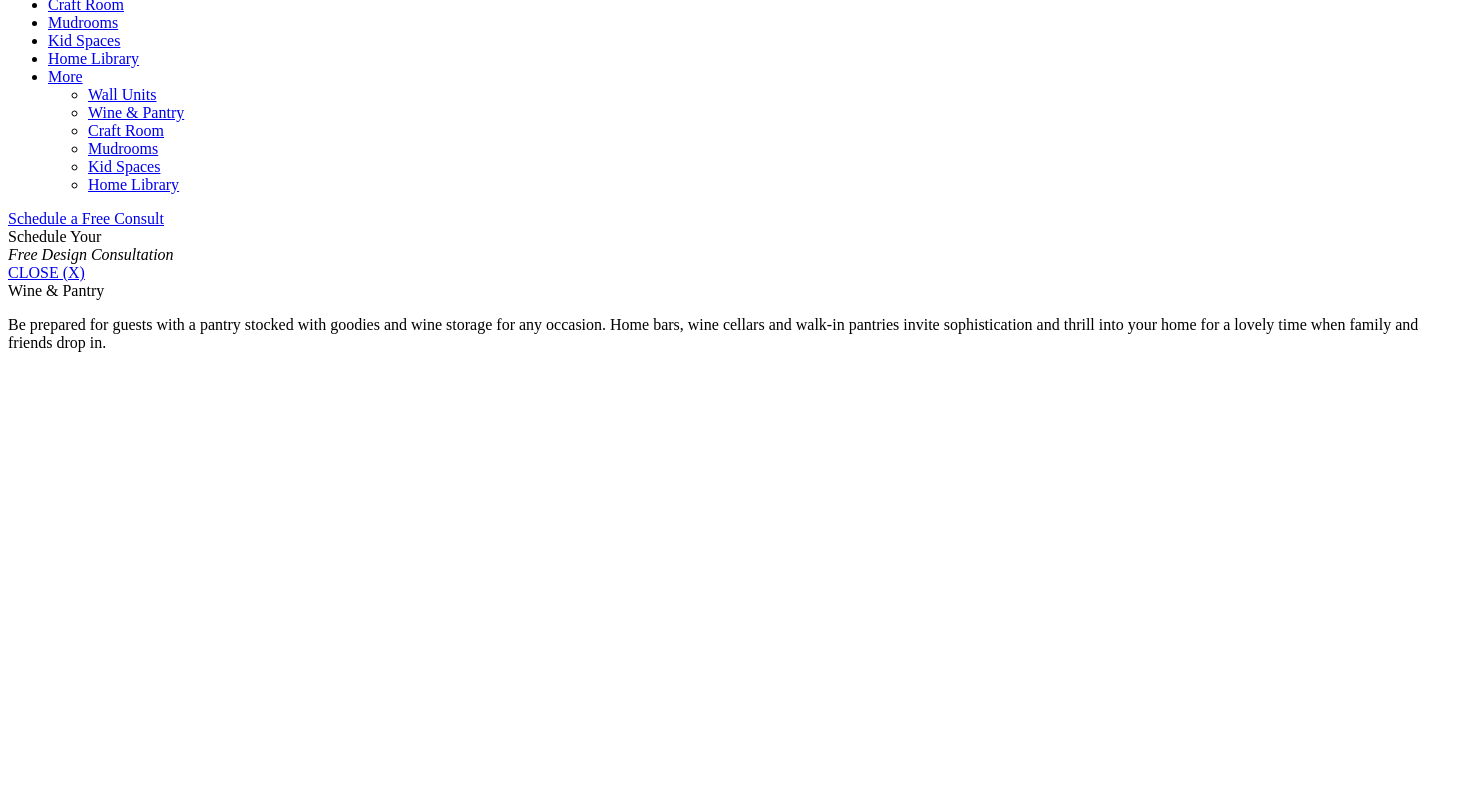 click on "Pantry Closets" at bounding box center (94, 1591) 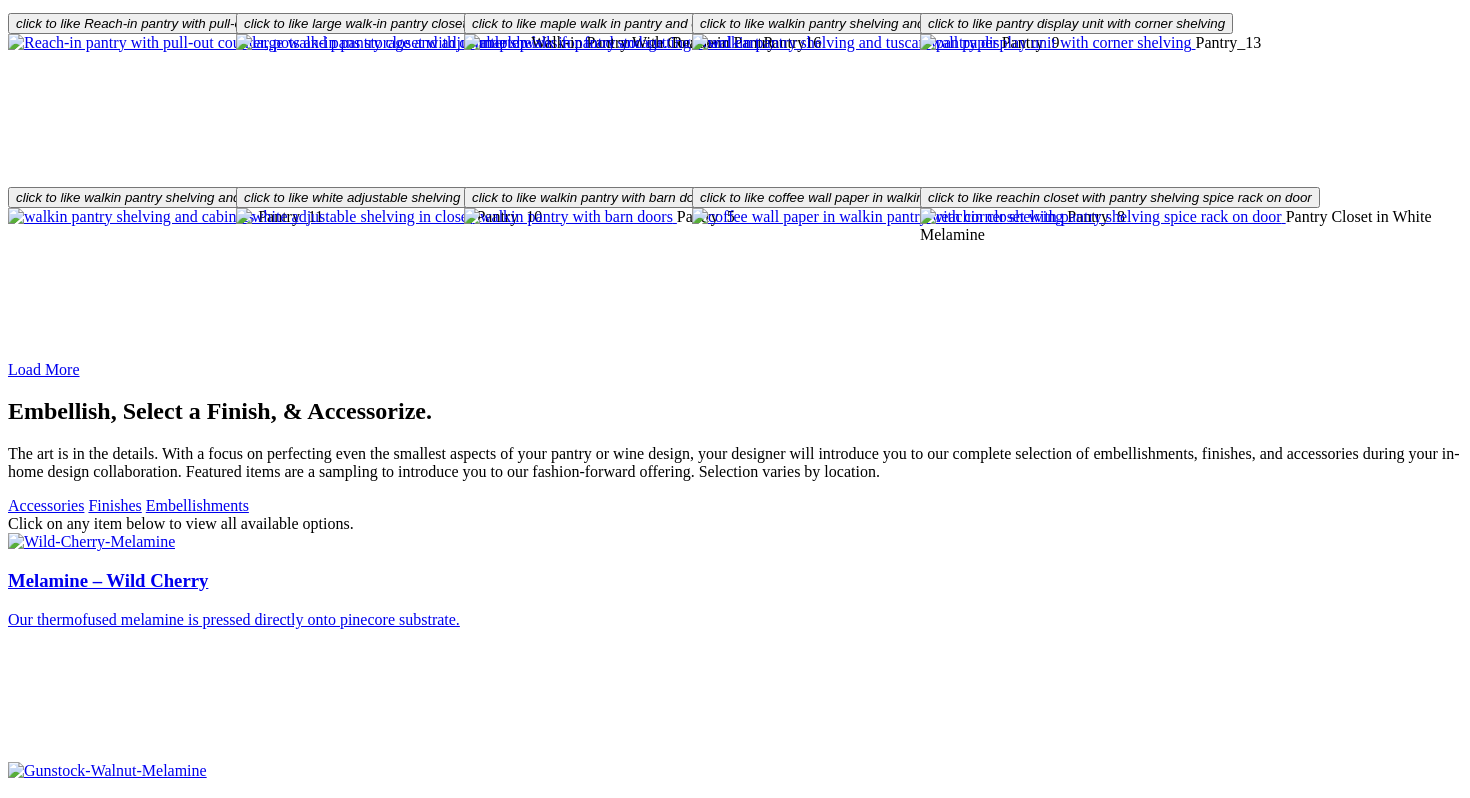 scroll, scrollTop: 2961, scrollLeft: 0, axis: vertical 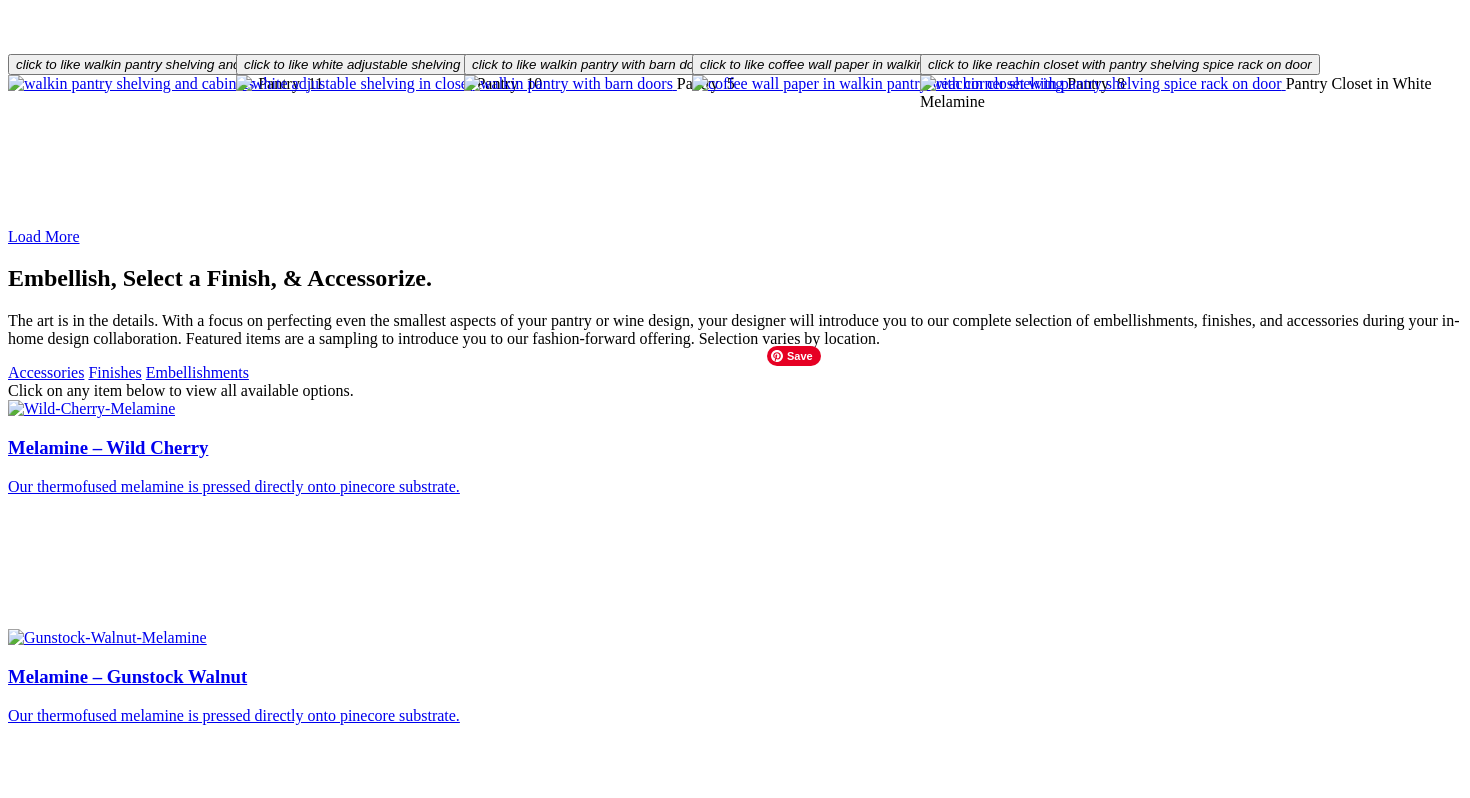 click at bounding box center (94, 2013) 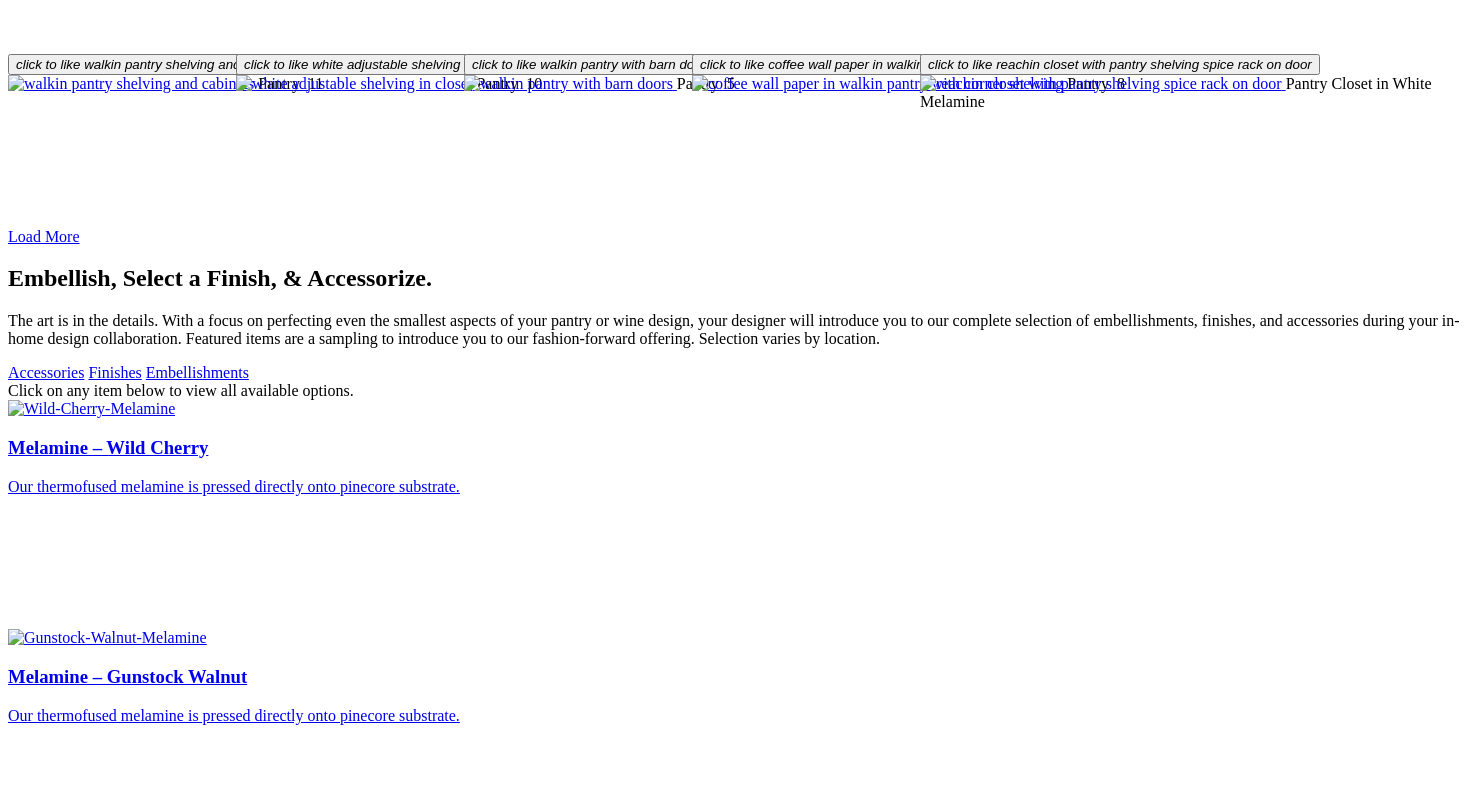 scroll, scrollTop: 372, scrollLeft: 0, axis: vertical 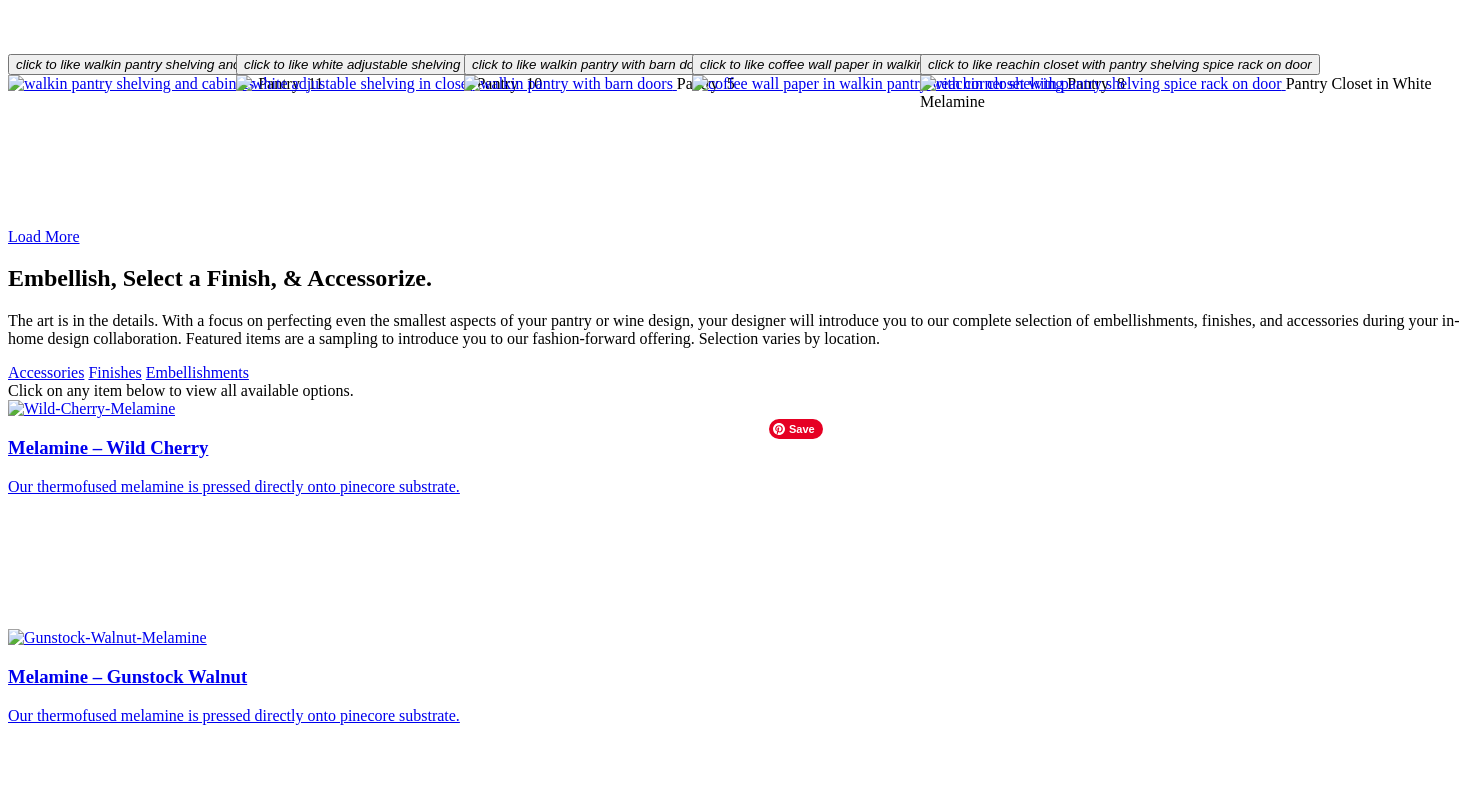click at bounding box center (94, 11930) 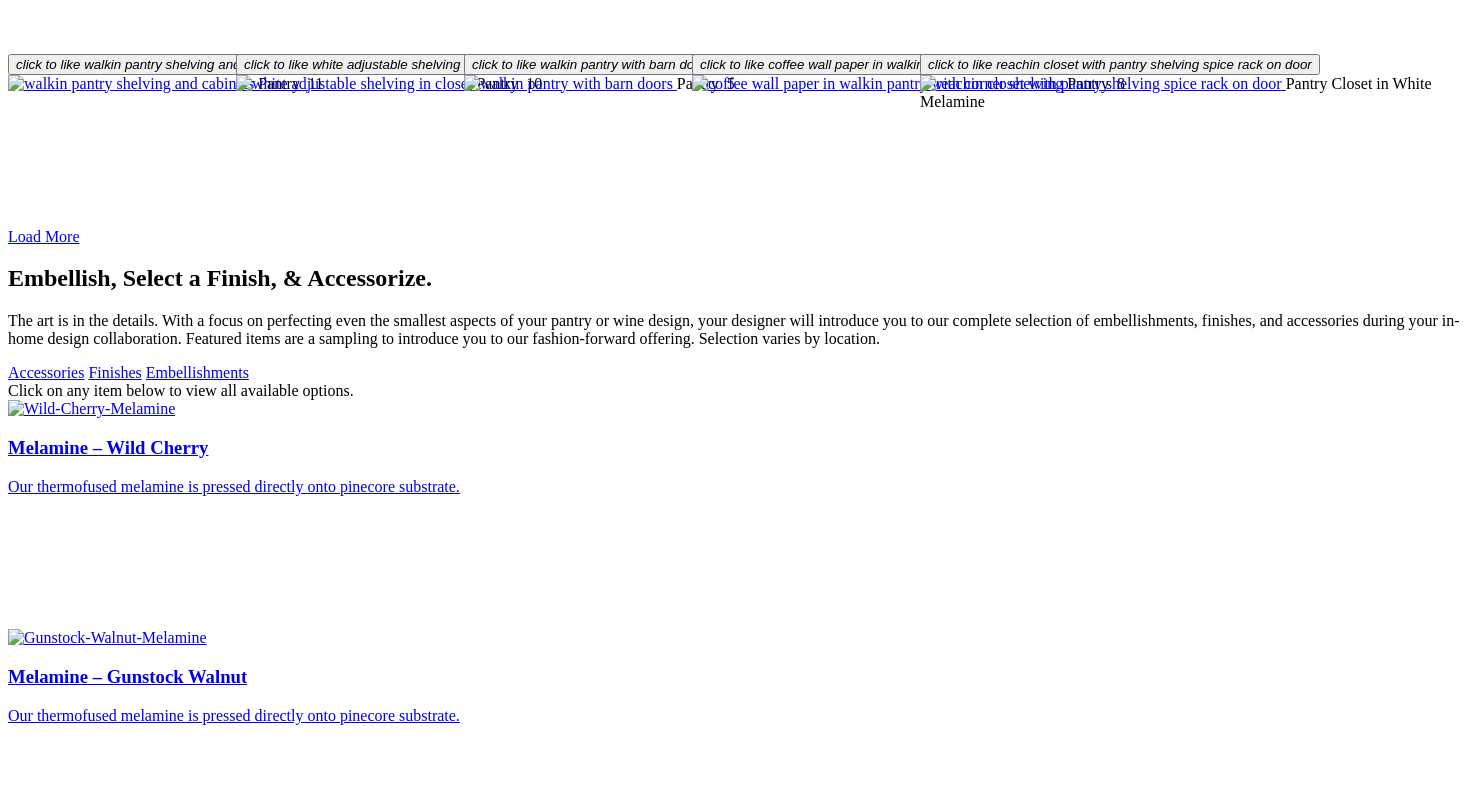 click on "×" at bounding box center (20, 25315) 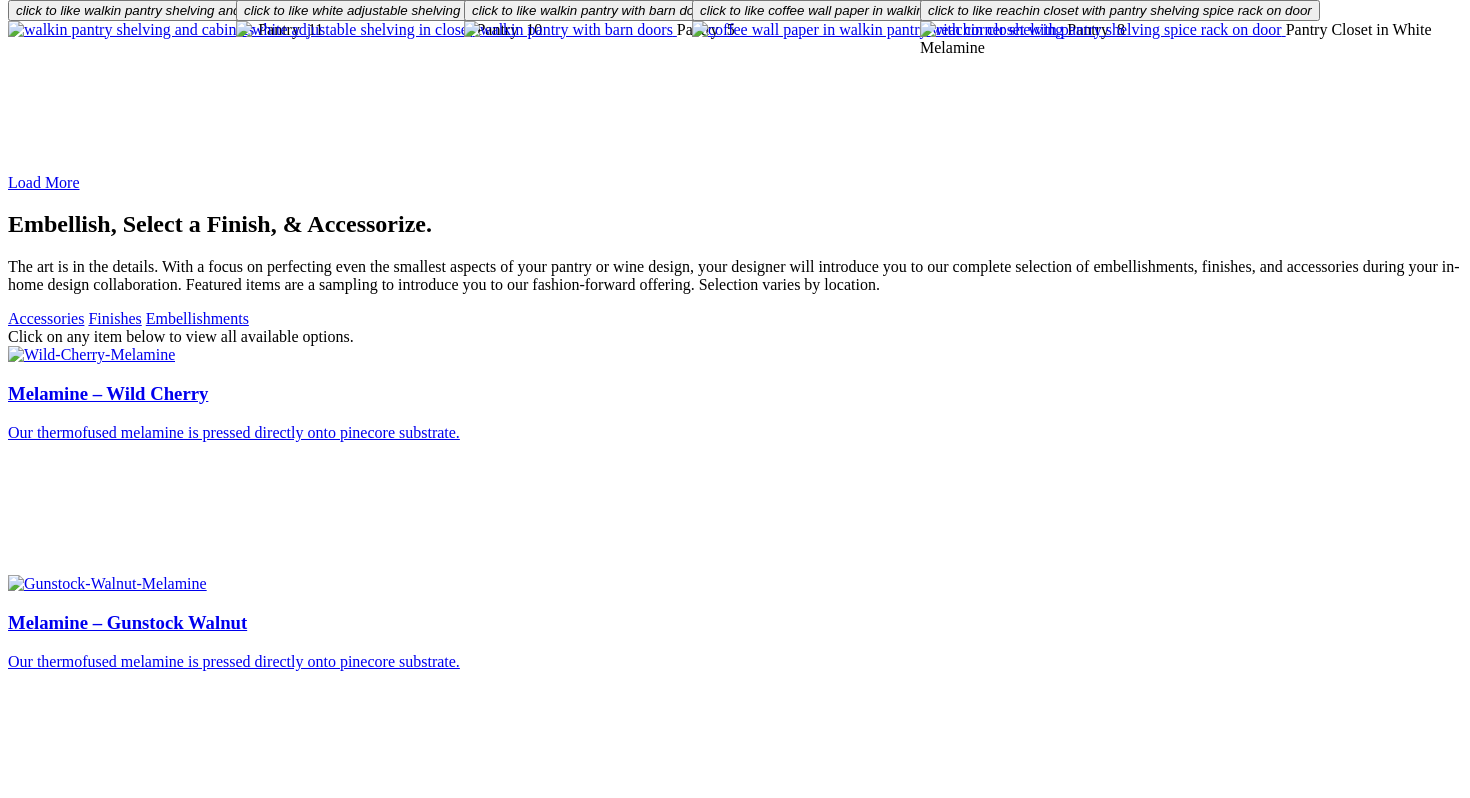 scroll, scrollTop: 2863, scrollLeft: 0, axis: vertical 